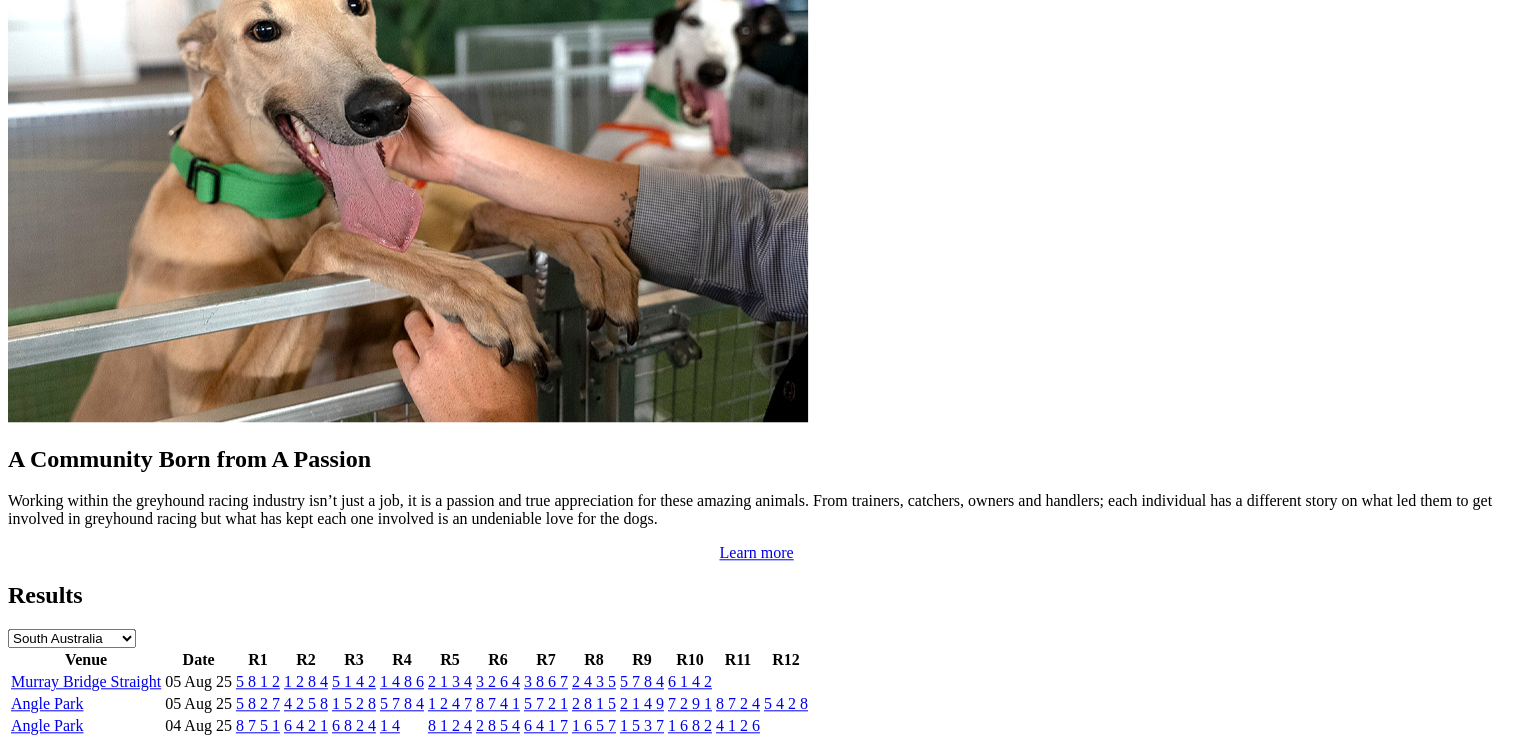 scroll, scrollTop: 1700, scrollLeft: 0, axis: vertical 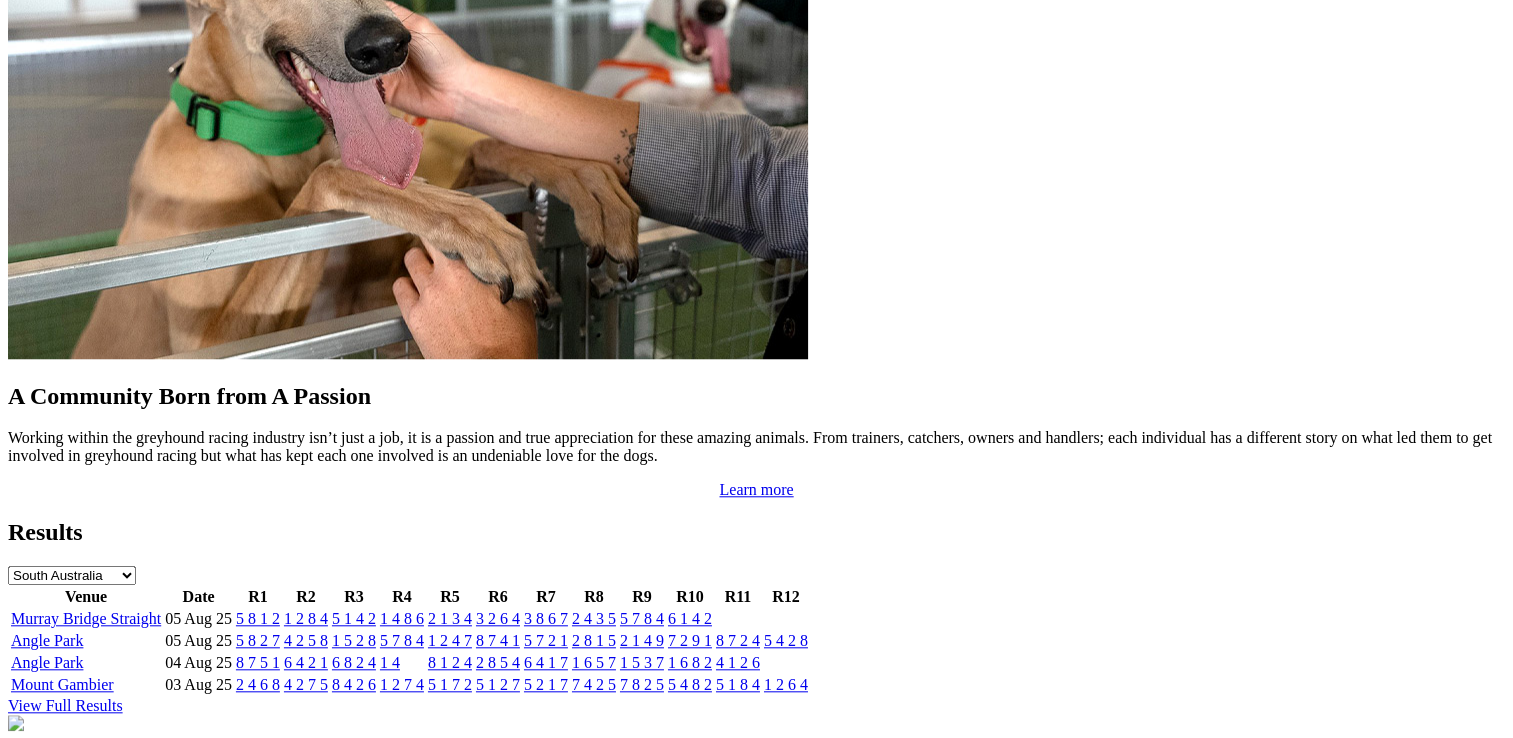 click on "Angle Park" at bounding box center [47, 640] 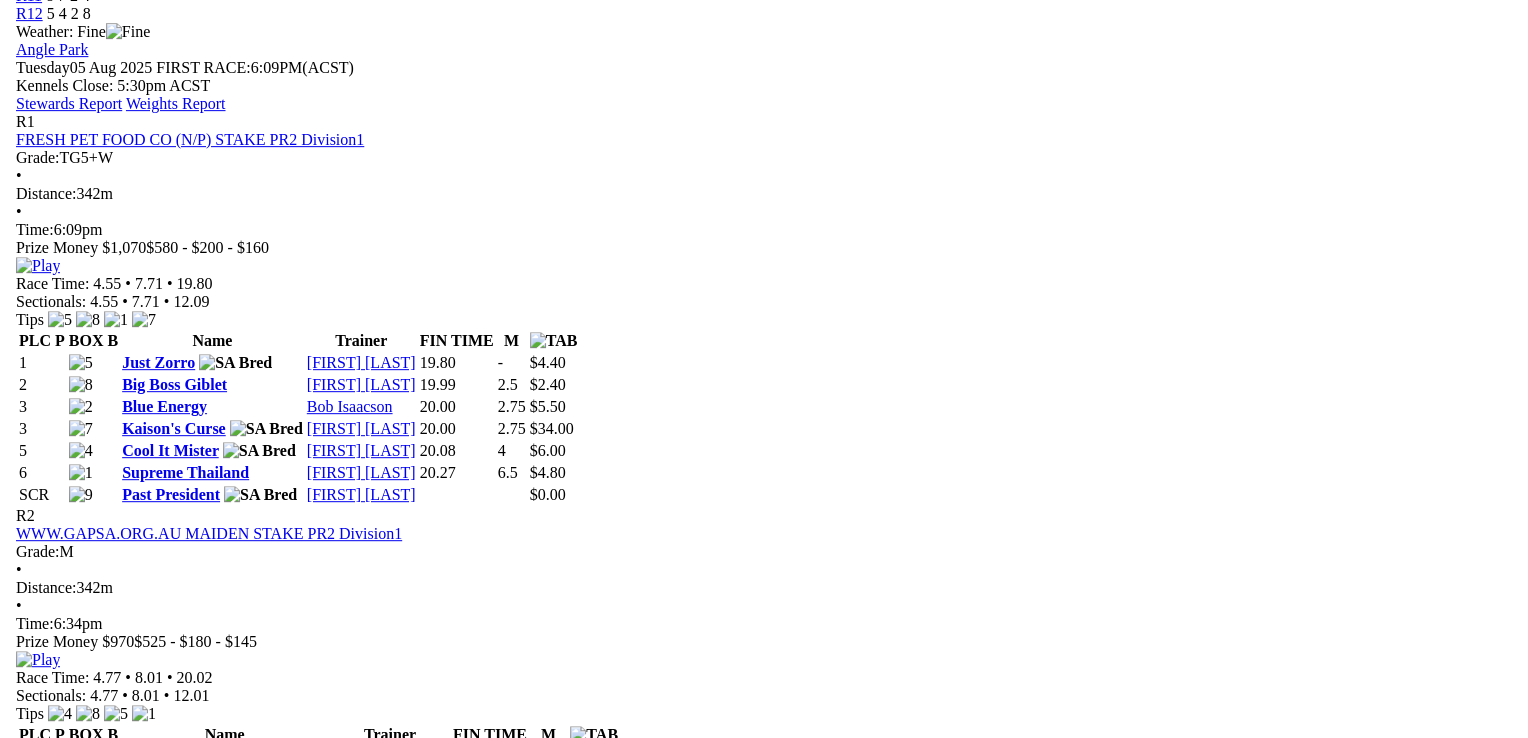 scroll, scrollTop: 800, scrollLeft: 0, axis: vertical 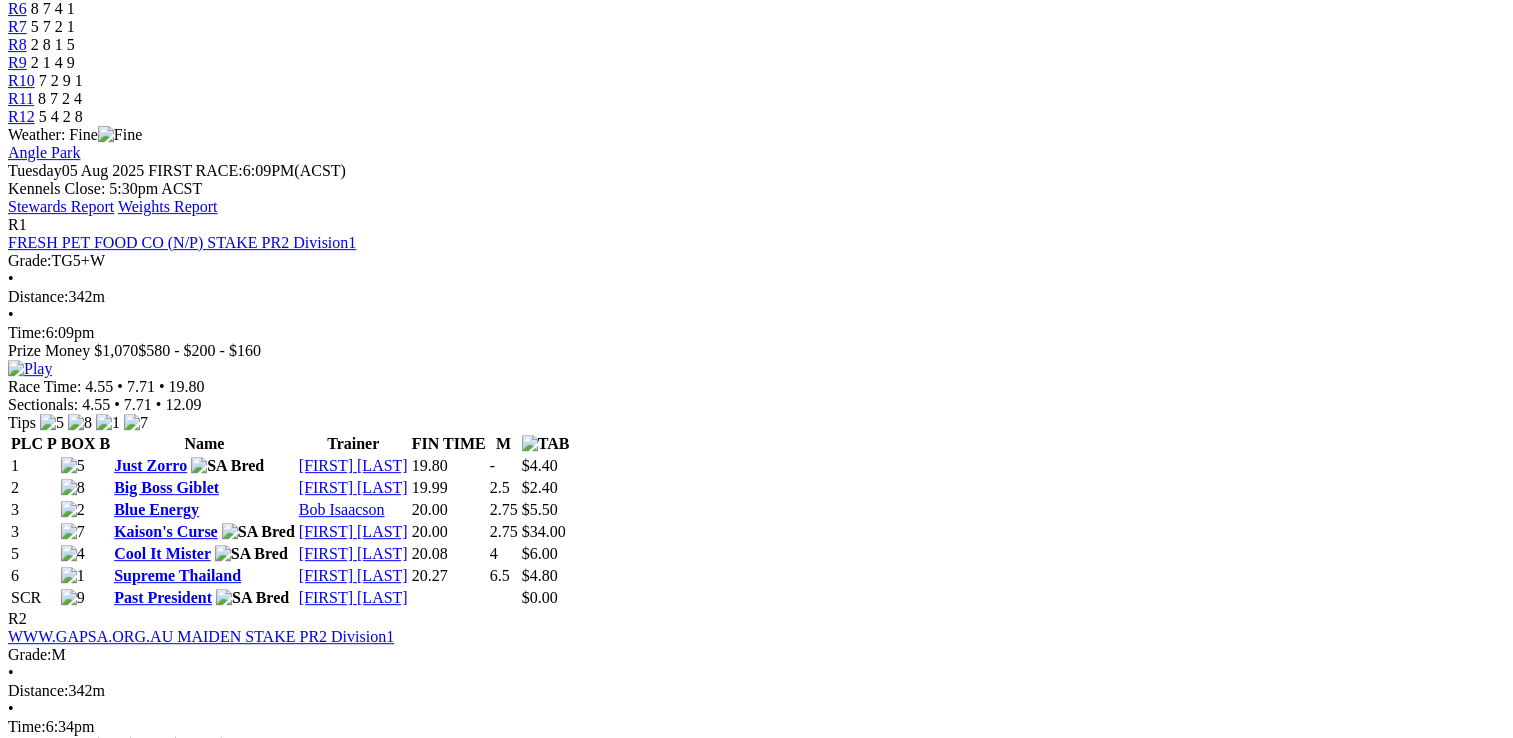 click at bounding box center (30, 1179) 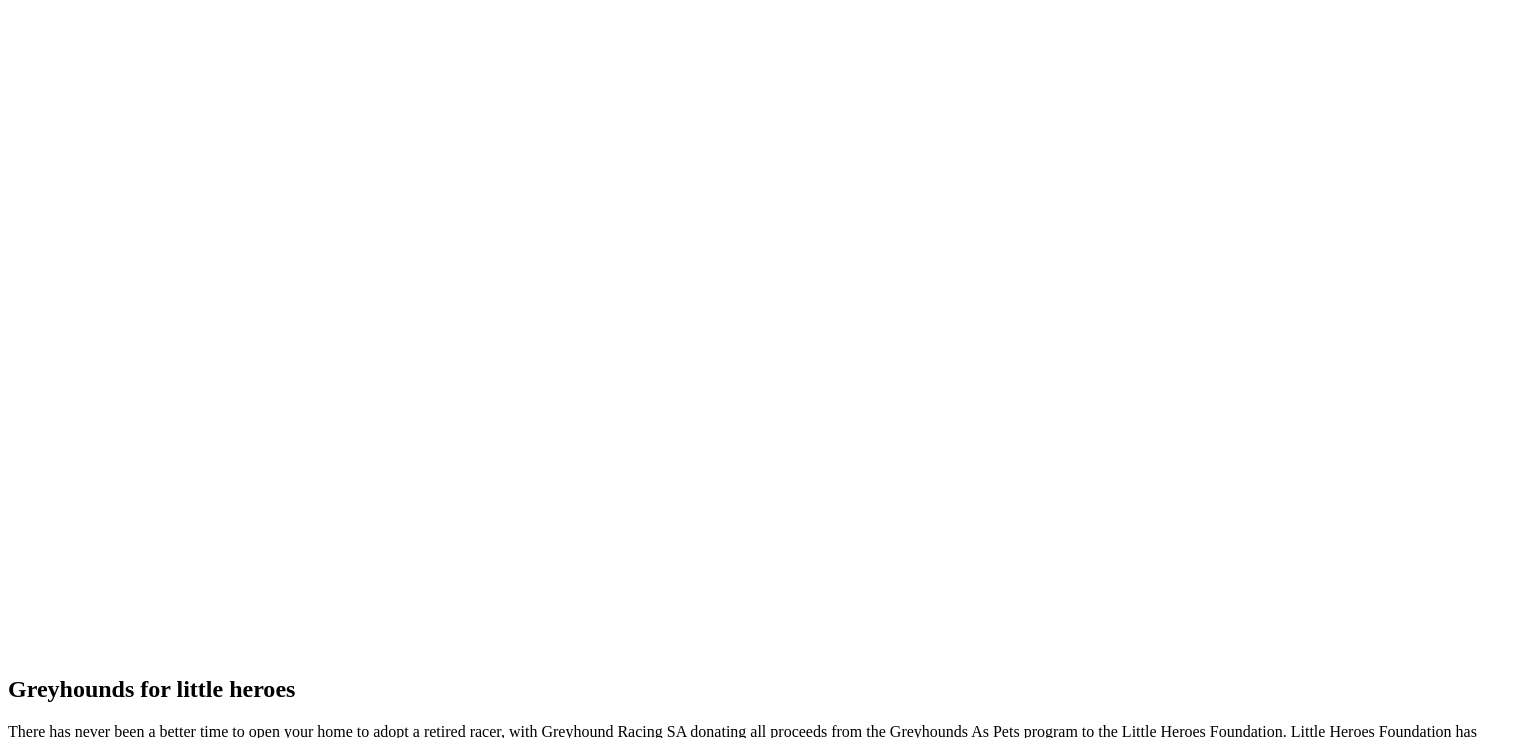 scroll, scrollTop: 4217, scrollLeft: 0, axis: vertical 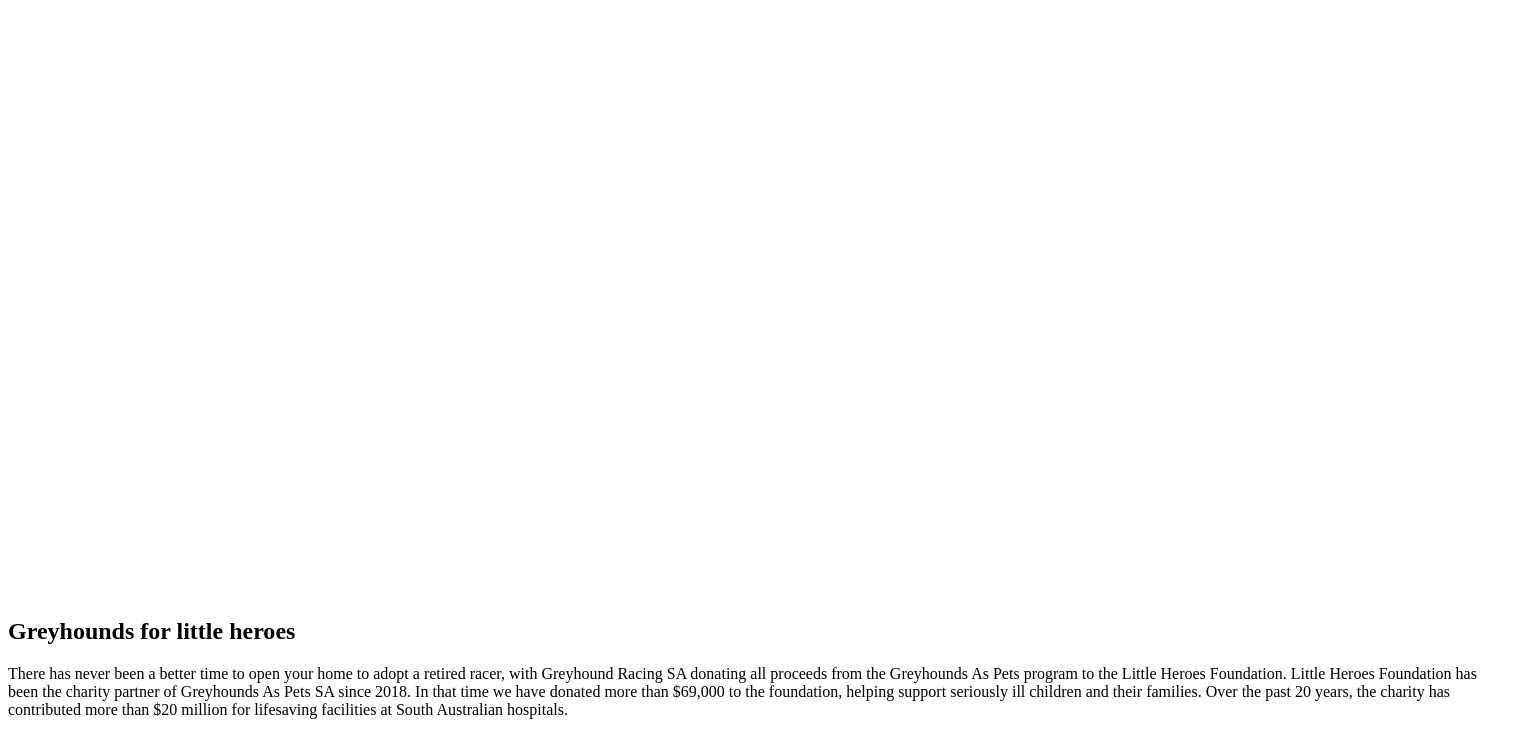 click on "Weights" at bounding box center (114, 1922) 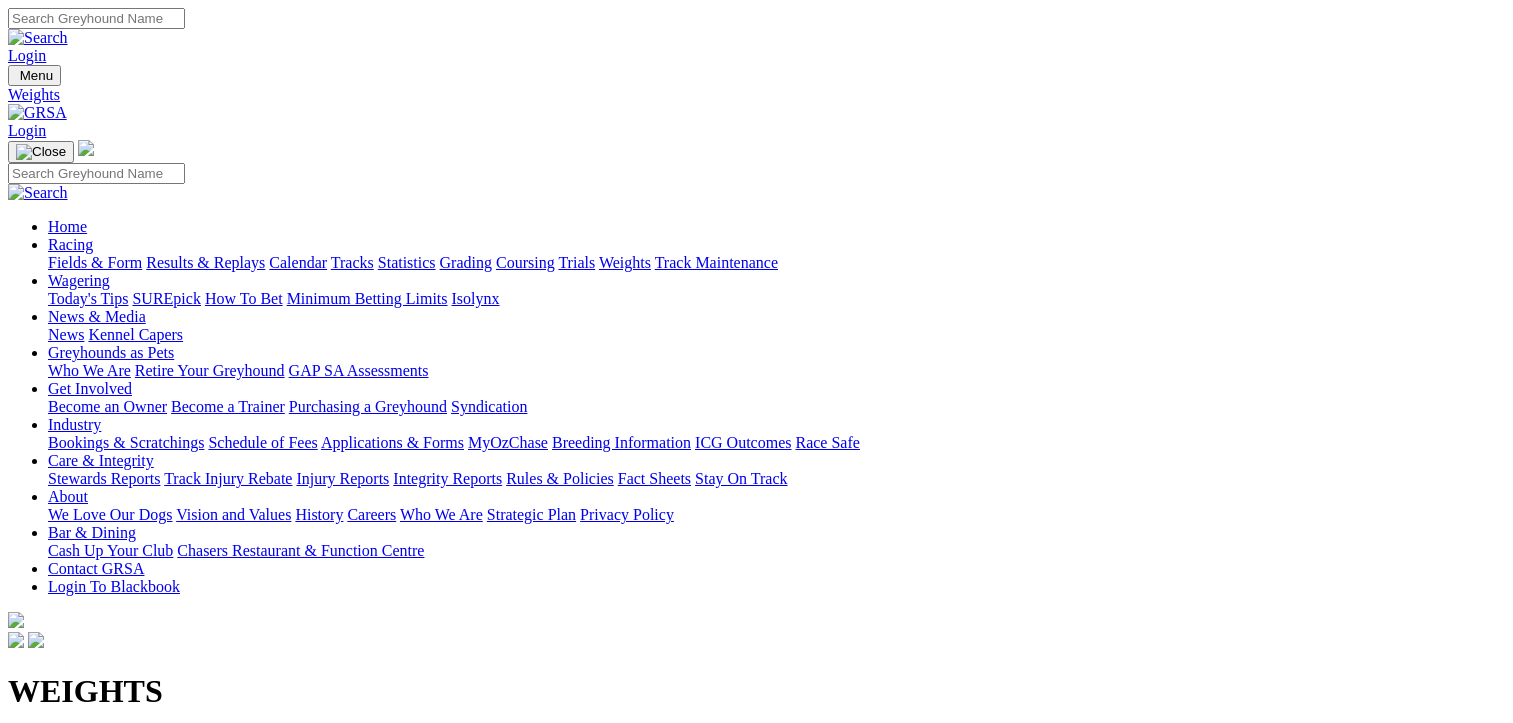 scroll, scrollTop: 0, scrollLeft: 0, axis: both 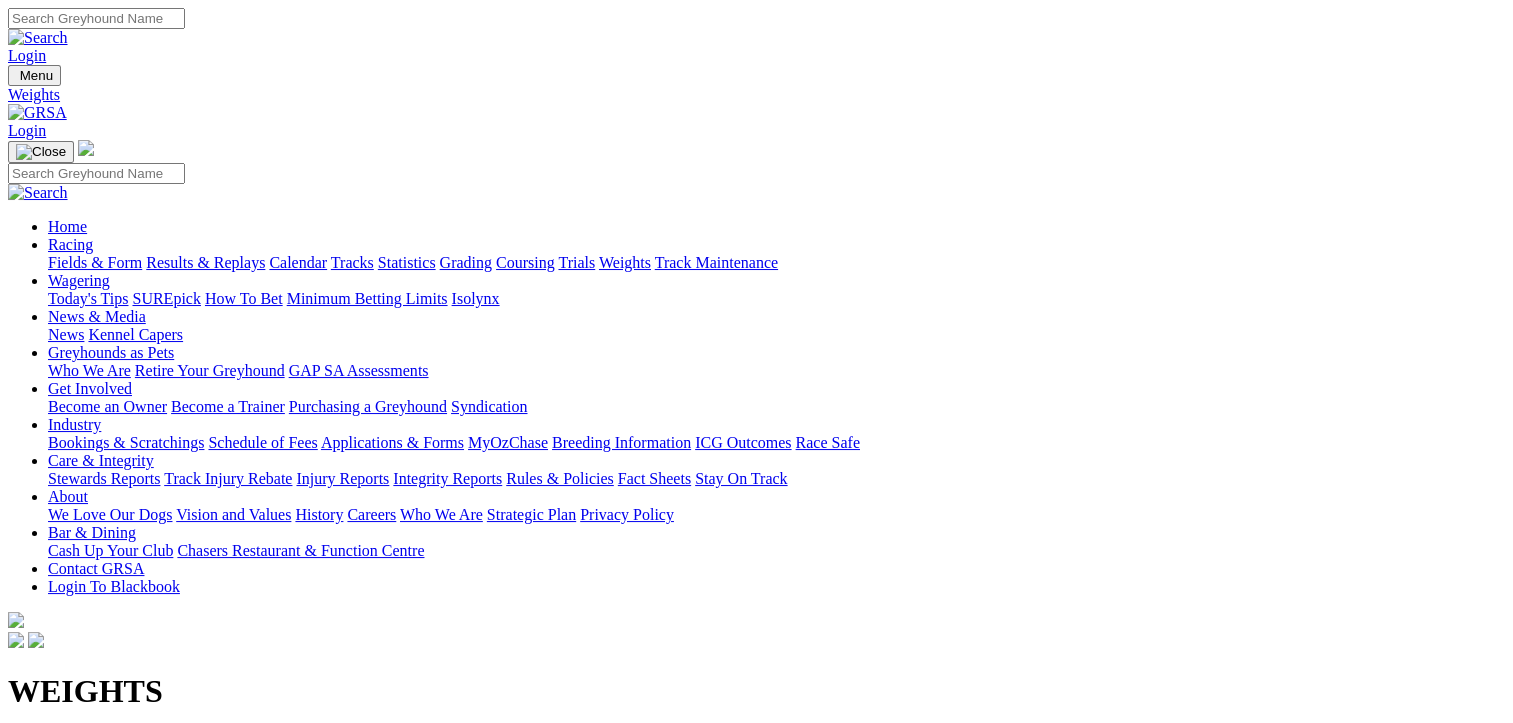 click at bounding box center [16, 778] 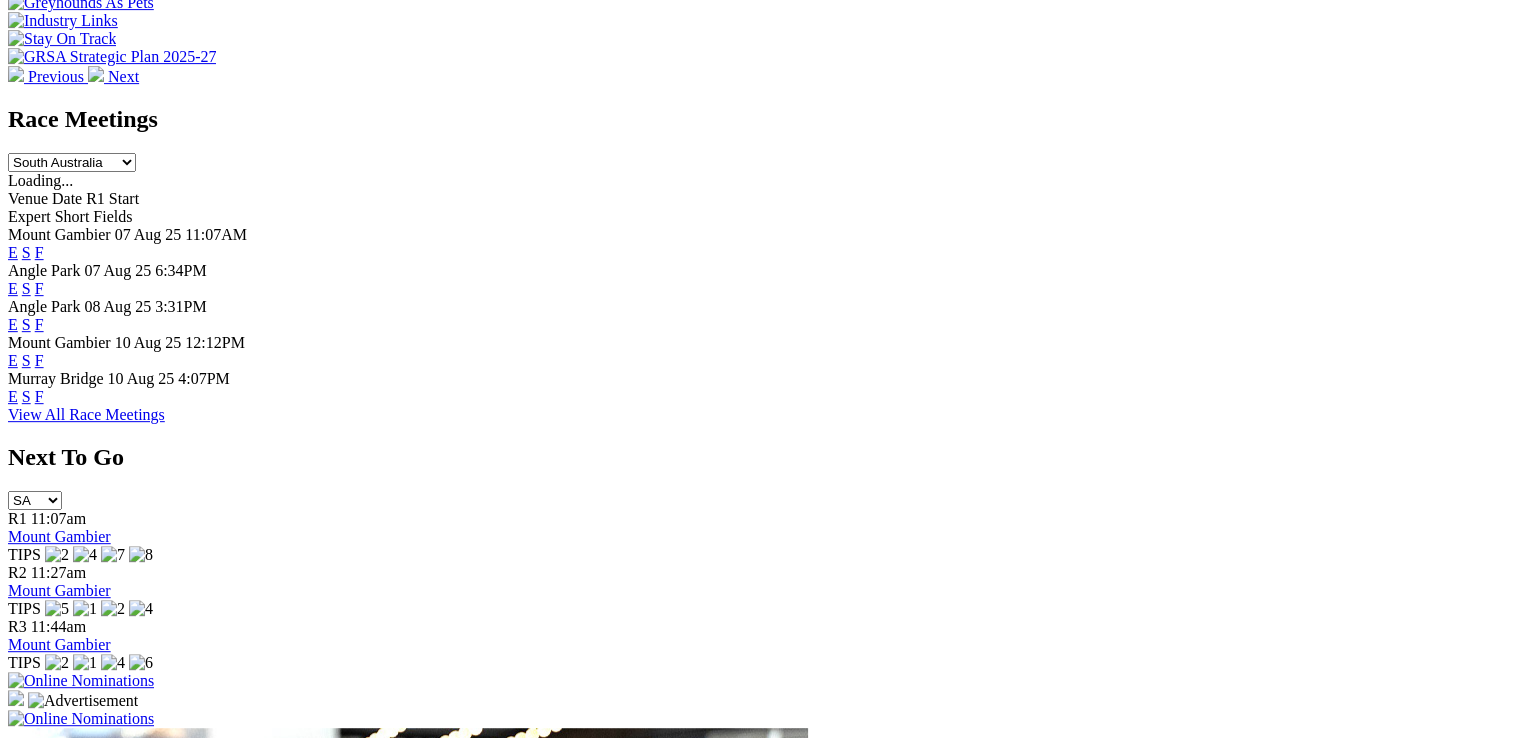 scroll, scrollTop: 800, scrollLeft: 0, axis: vertical 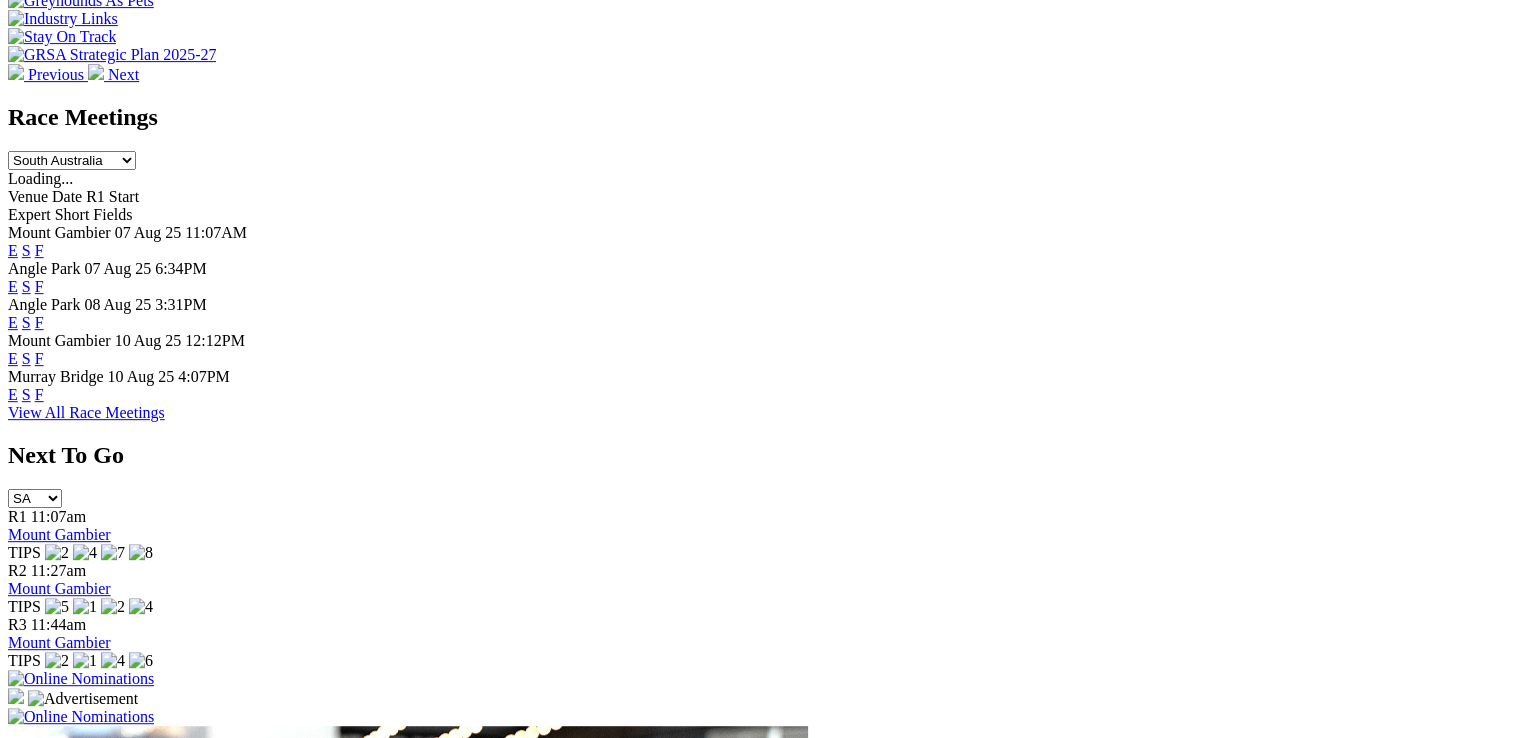 click on "F" at bounding box center [39, 286] 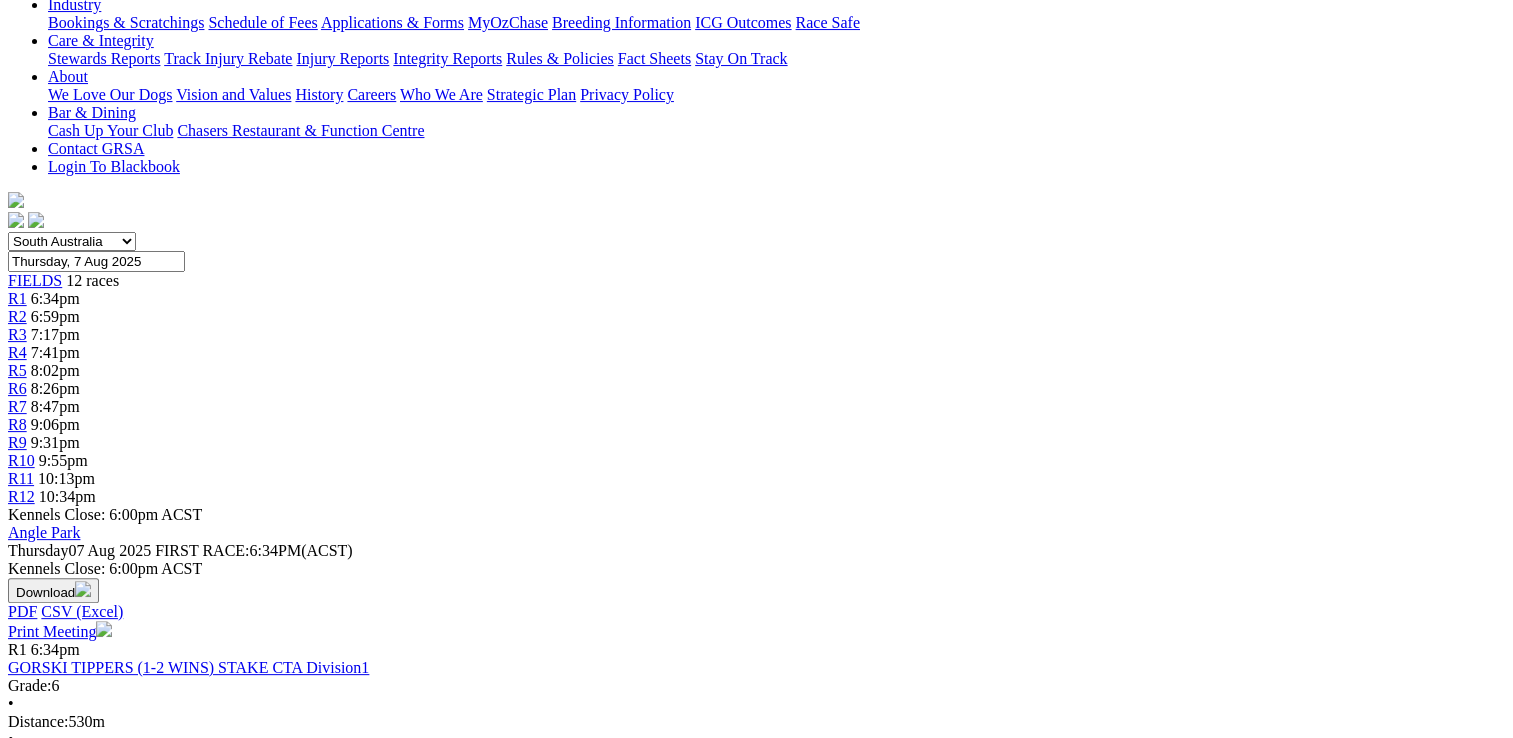 scroll, scrollTop: 400, scrollLeft: 0, axis: vertical 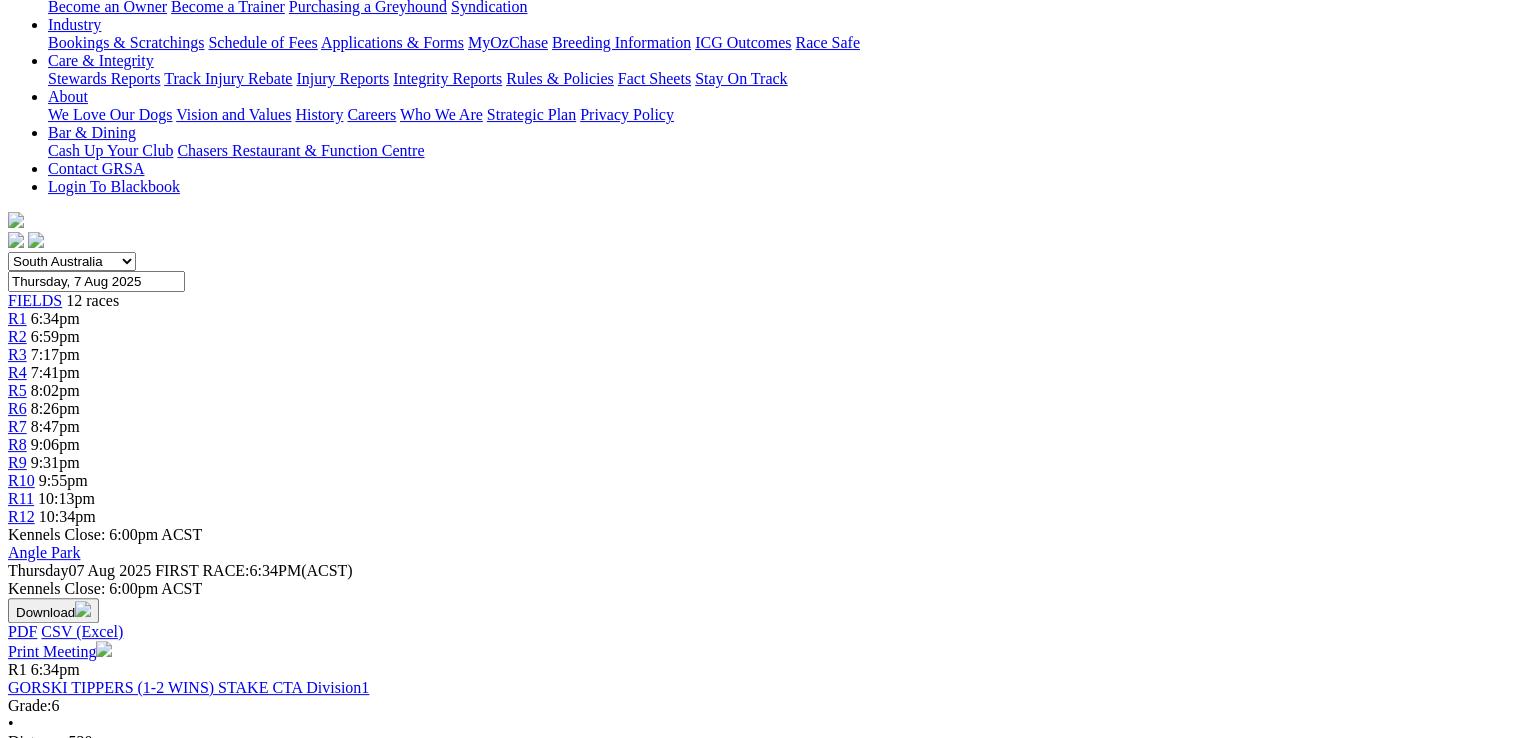 click on "GORSKI TIPPERS (1-2 WINS) STAKE CTA Division1" at bounding box center [188, 687] 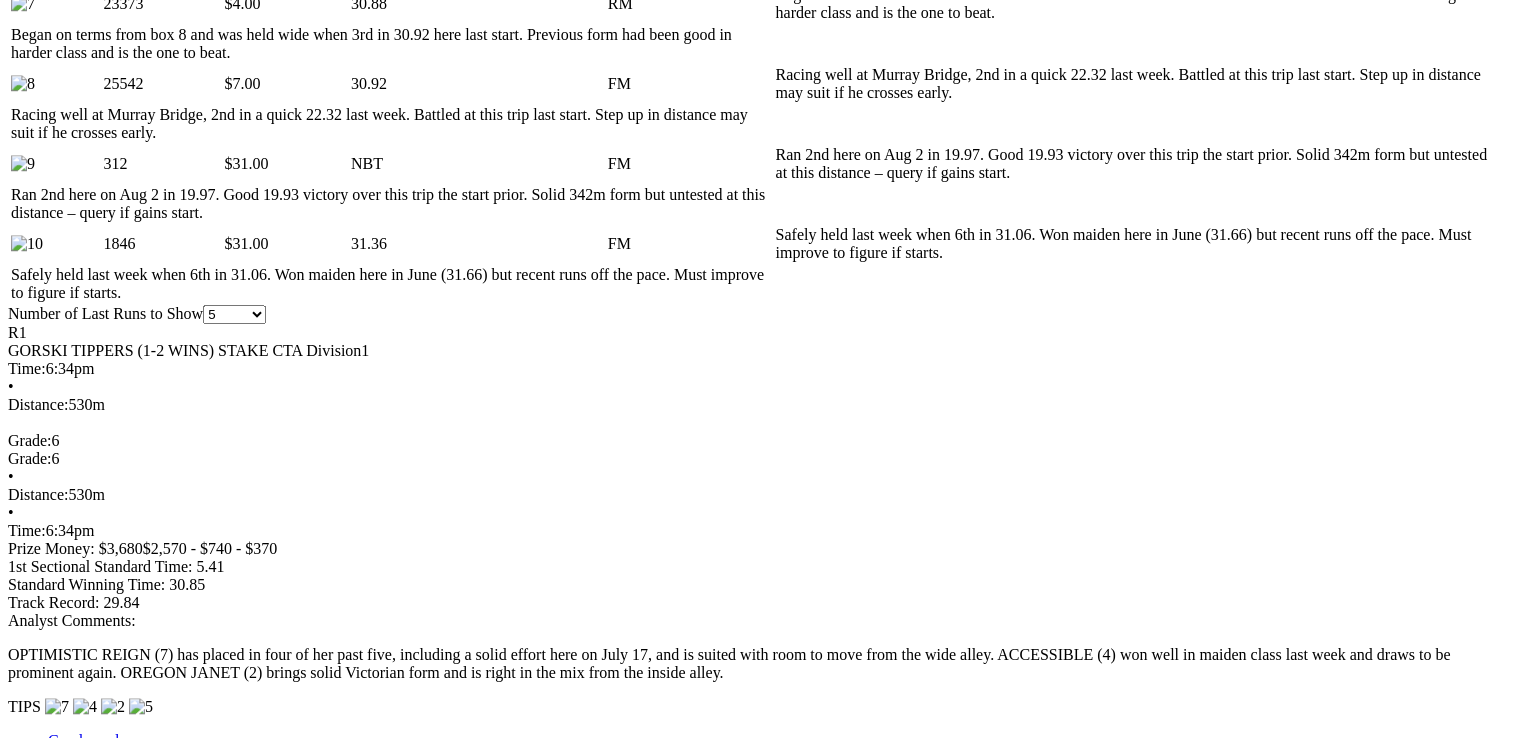 scroll, scrollTop: 1800, scrollLeft: 0, axis: vertical 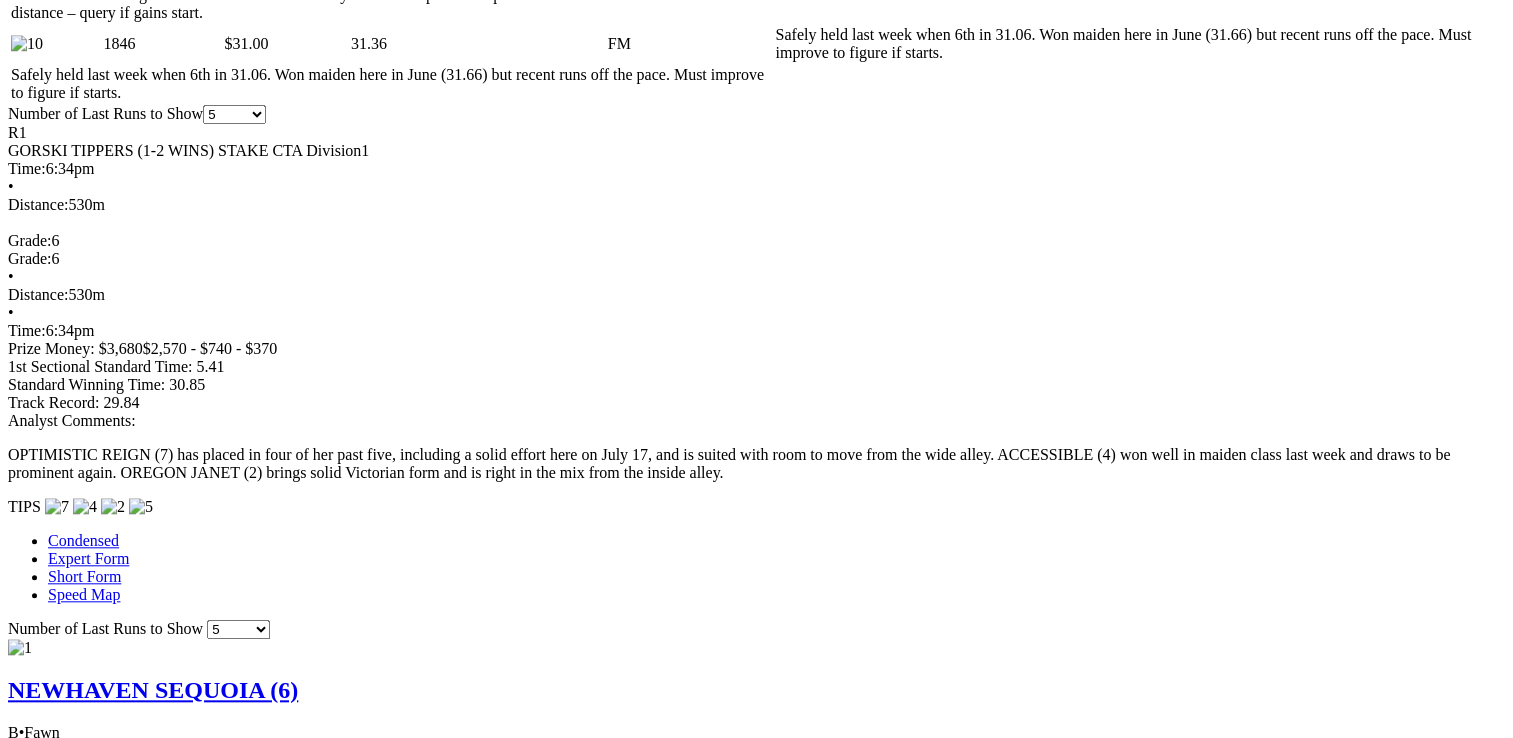 click on "ACCESSIBLE (6)" at bounding box center (101, 3668) 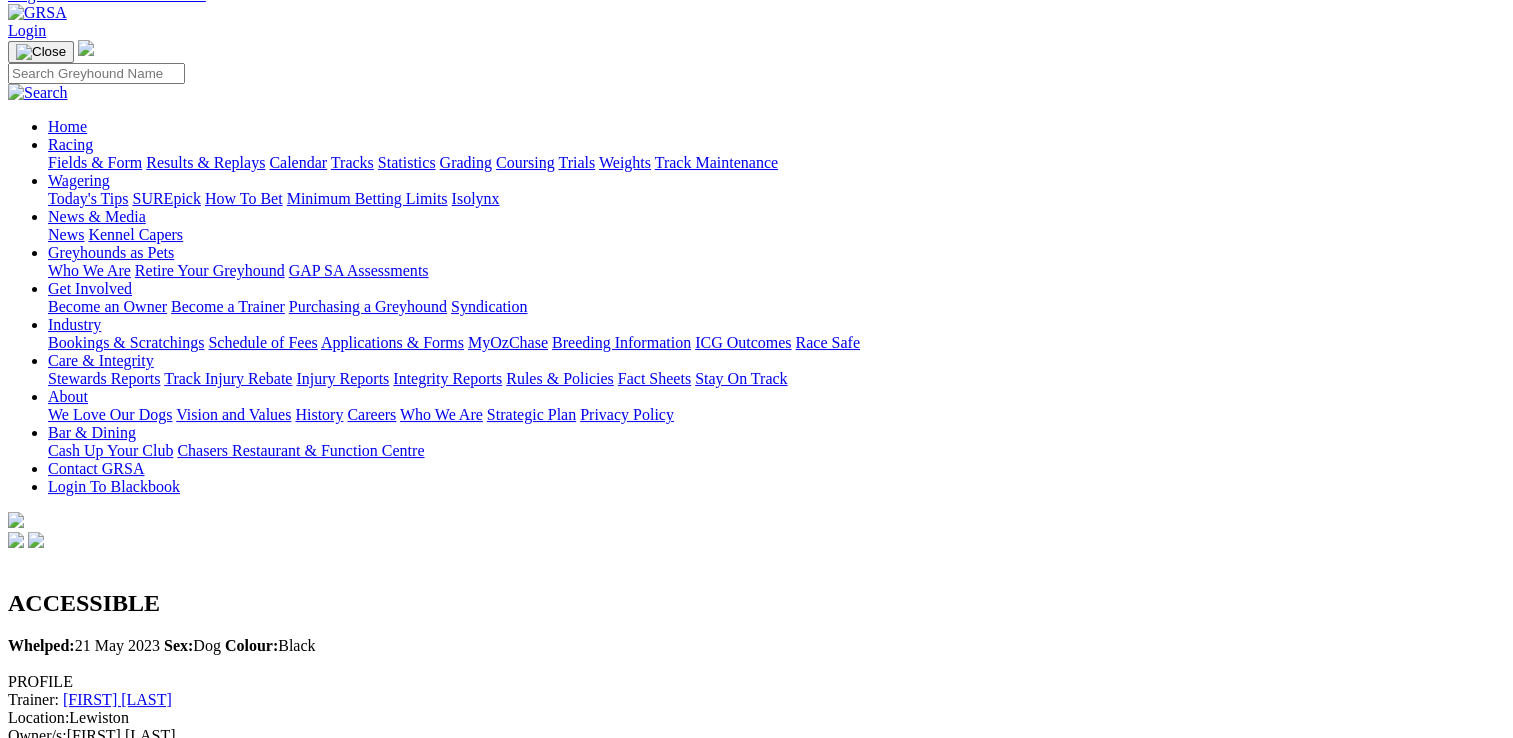 scroll, scrollTop: 0, scrollLeft: 0, axis: both 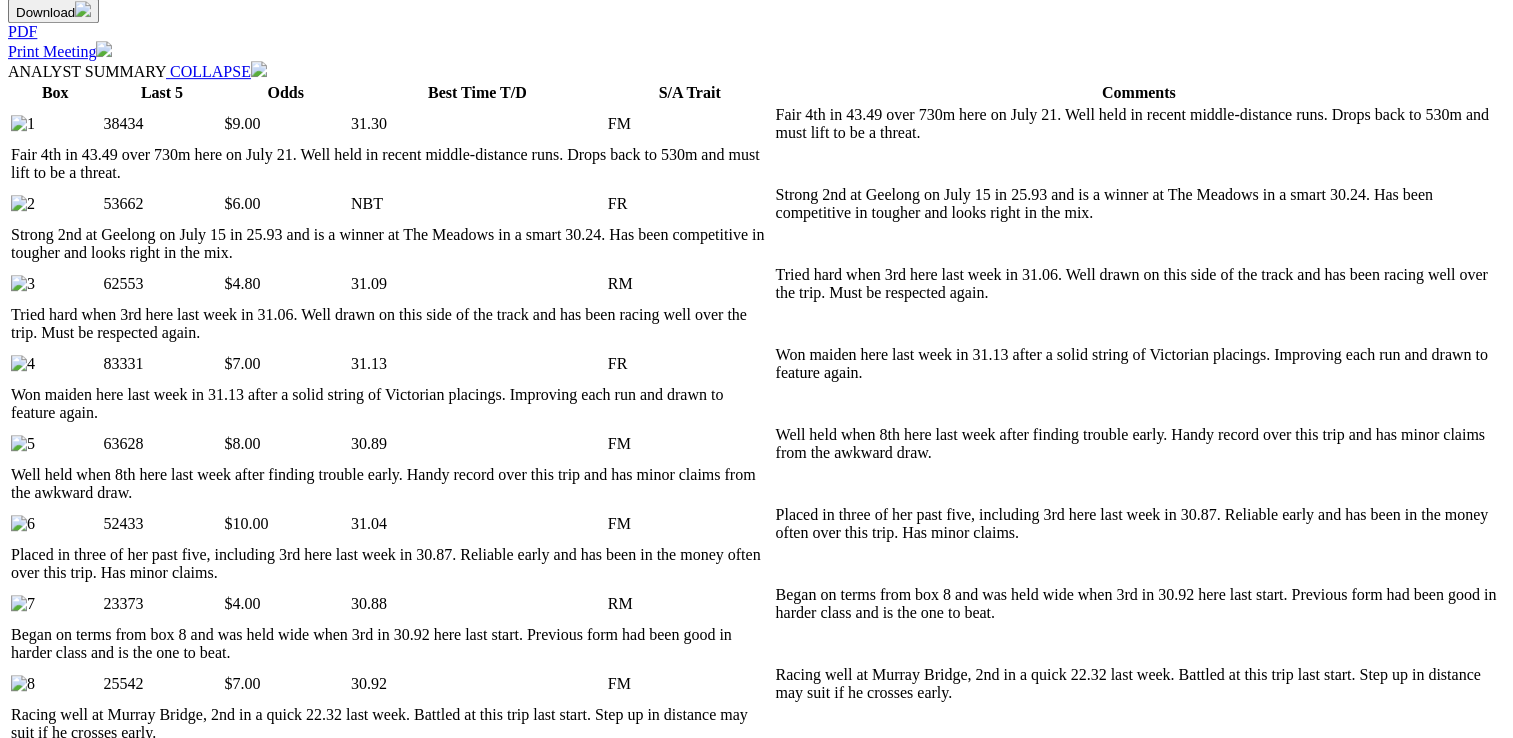 click on "OREGON JANET (6)" at bounding box center (177, 2495) 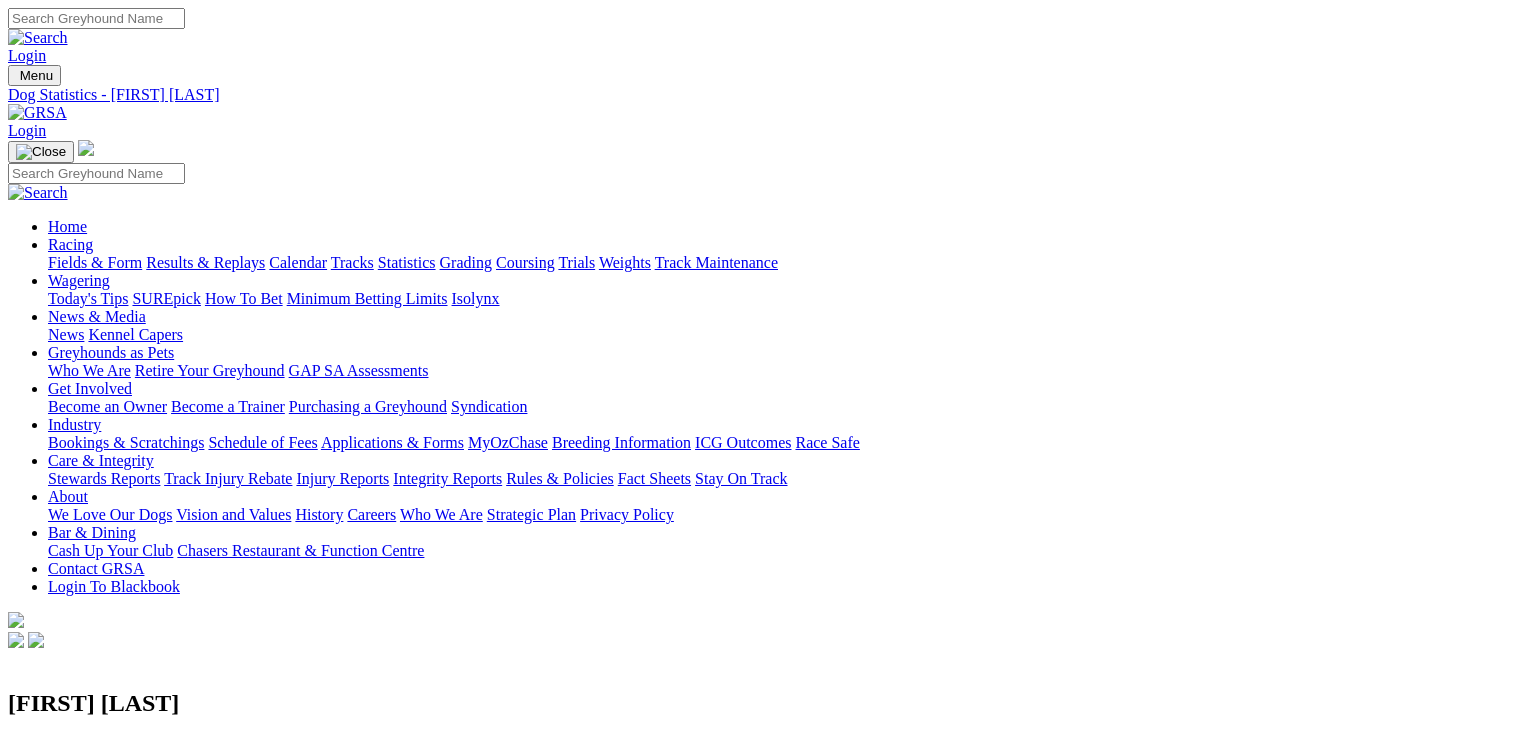 scroll, scrollTop: 0, scrollLeft: 0, axis: both 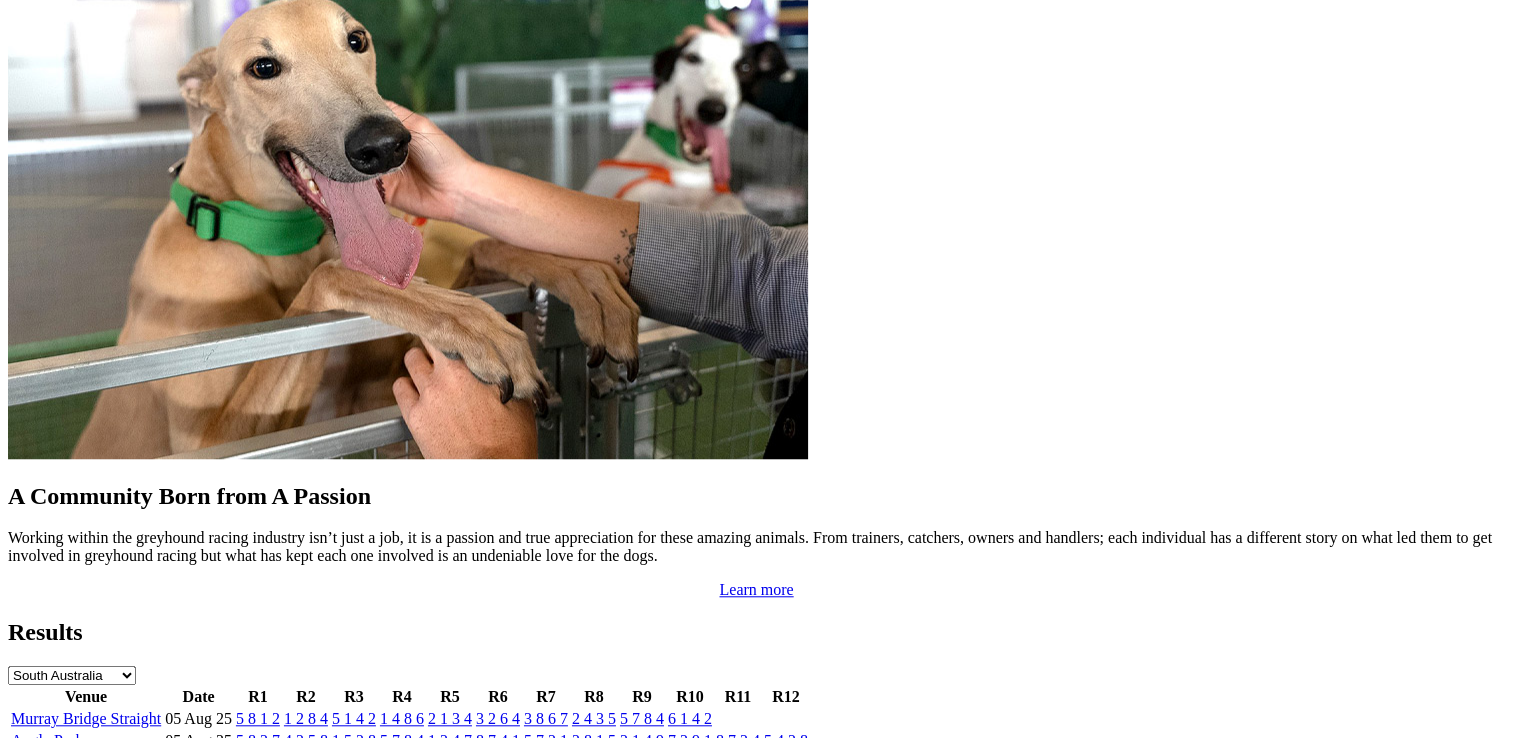 click on "Angle Park" at bounding box center [47, 762] 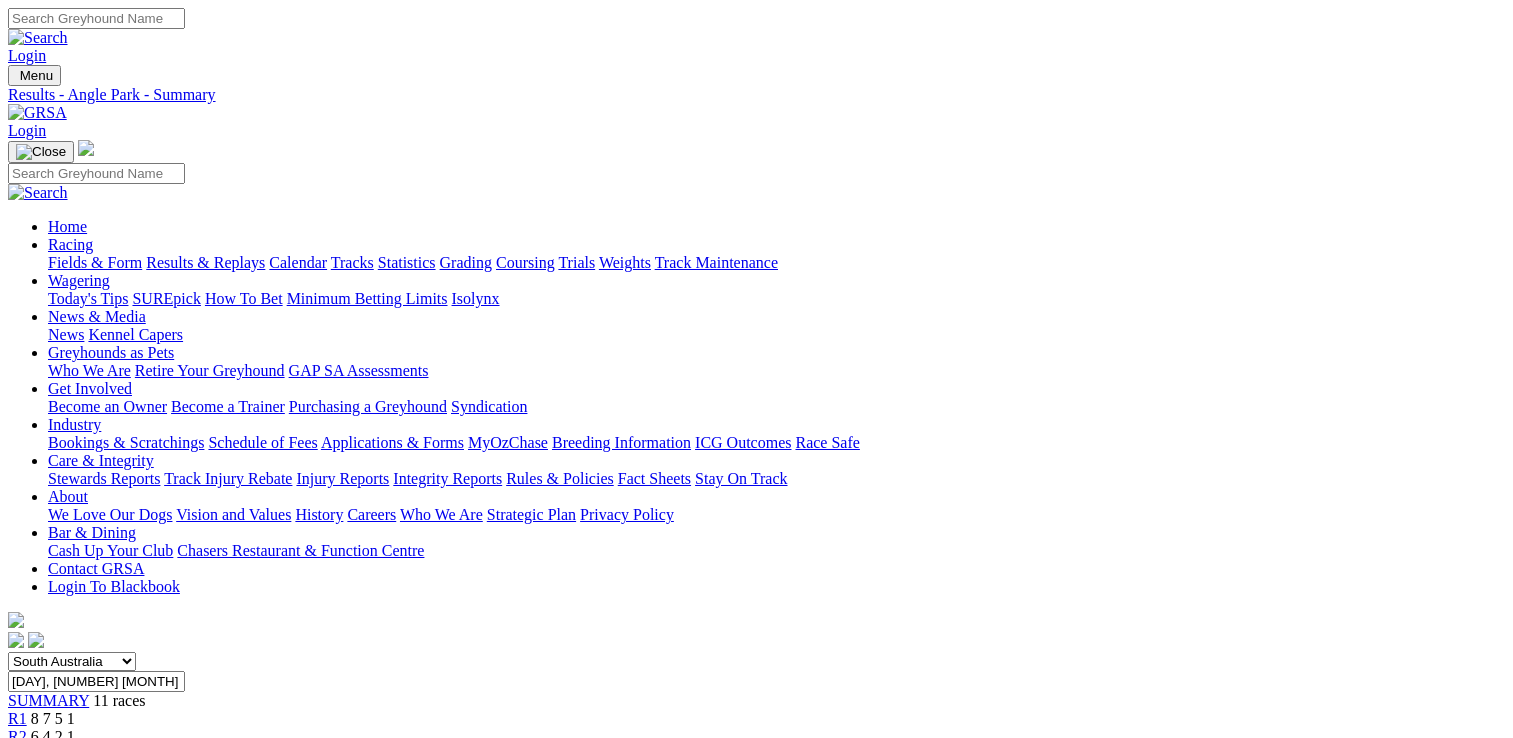 scroll, scrollTop: 0, scrollLeft: 0, axis: both 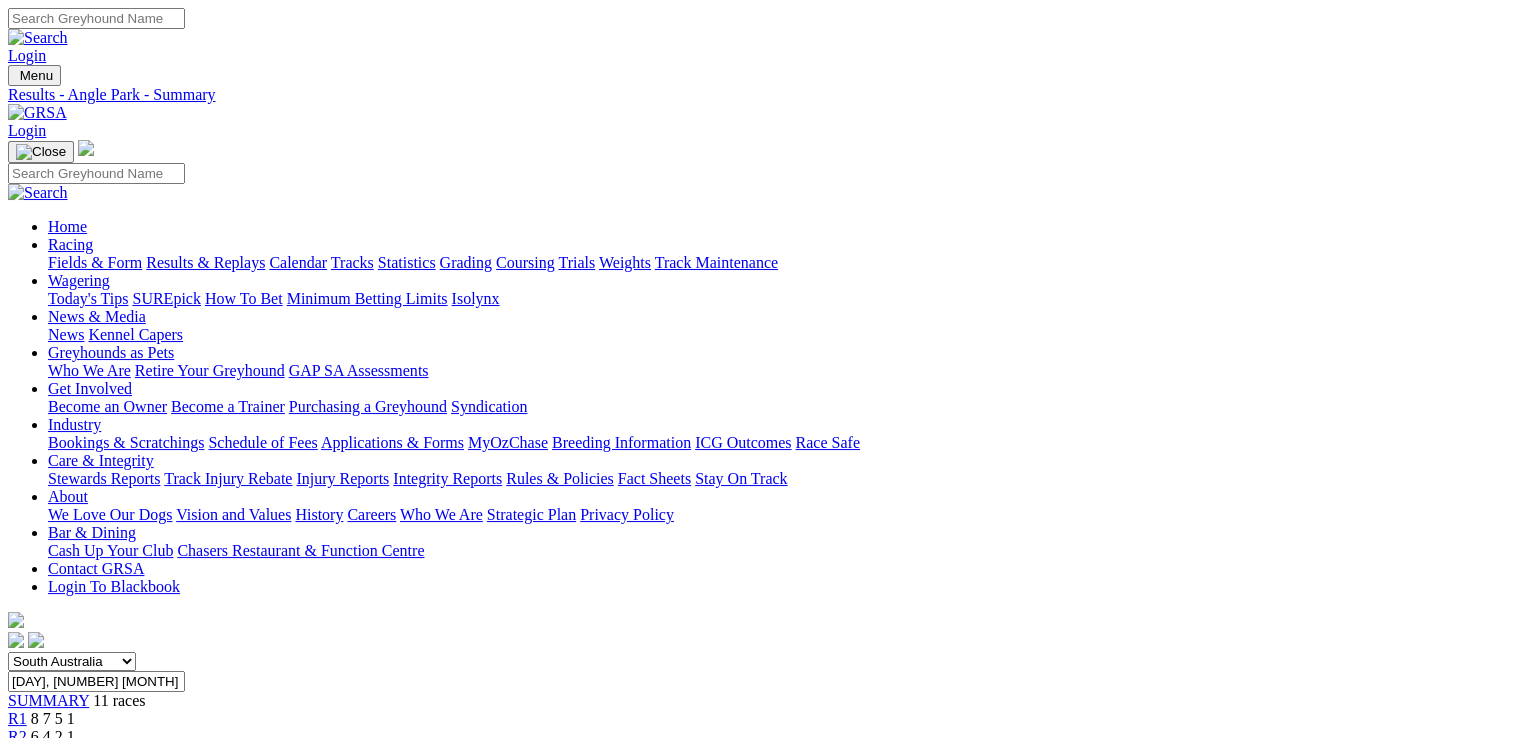 click on "R11" at bounding box center (21, 898) 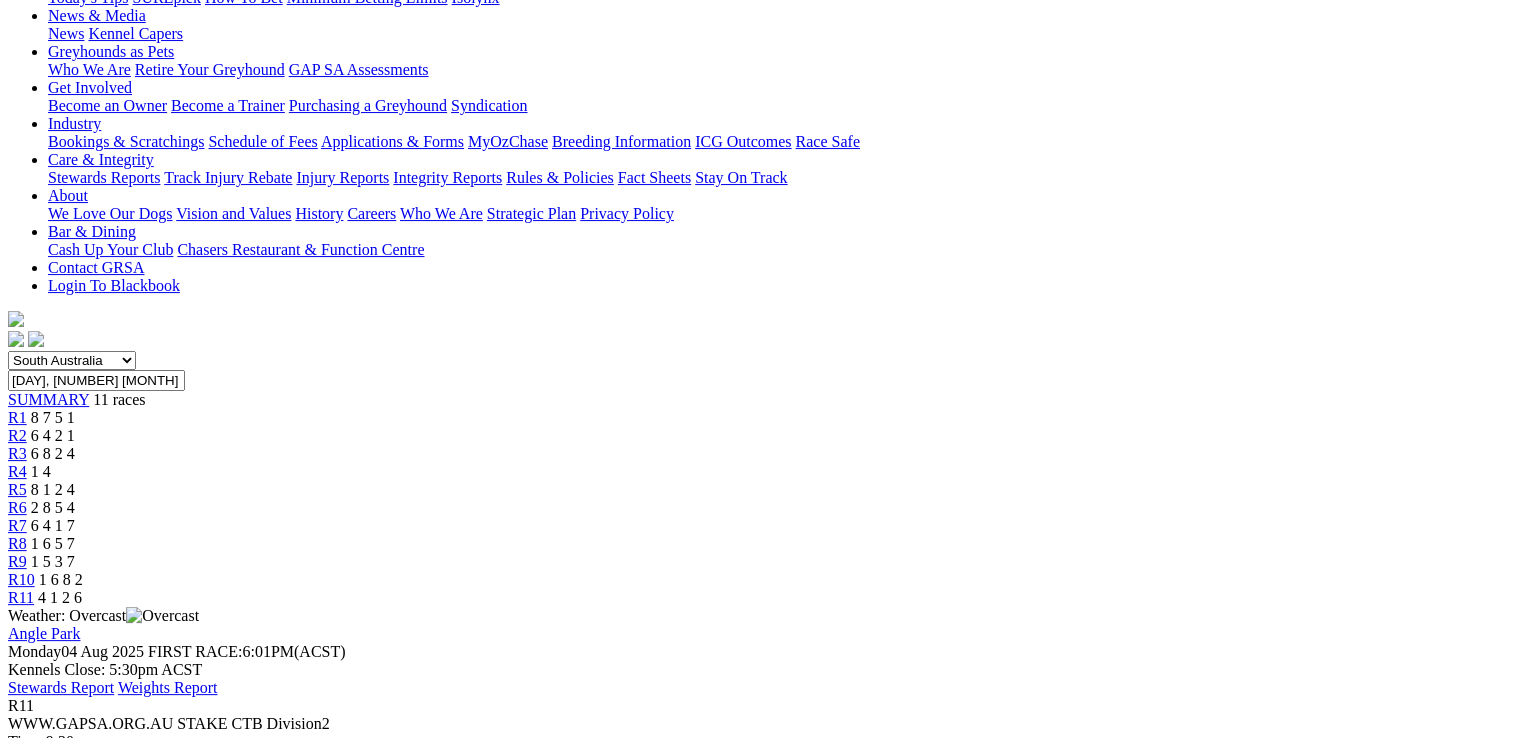 scroll, scrollTop: 300, scrollLeft: 0, axis: vertical 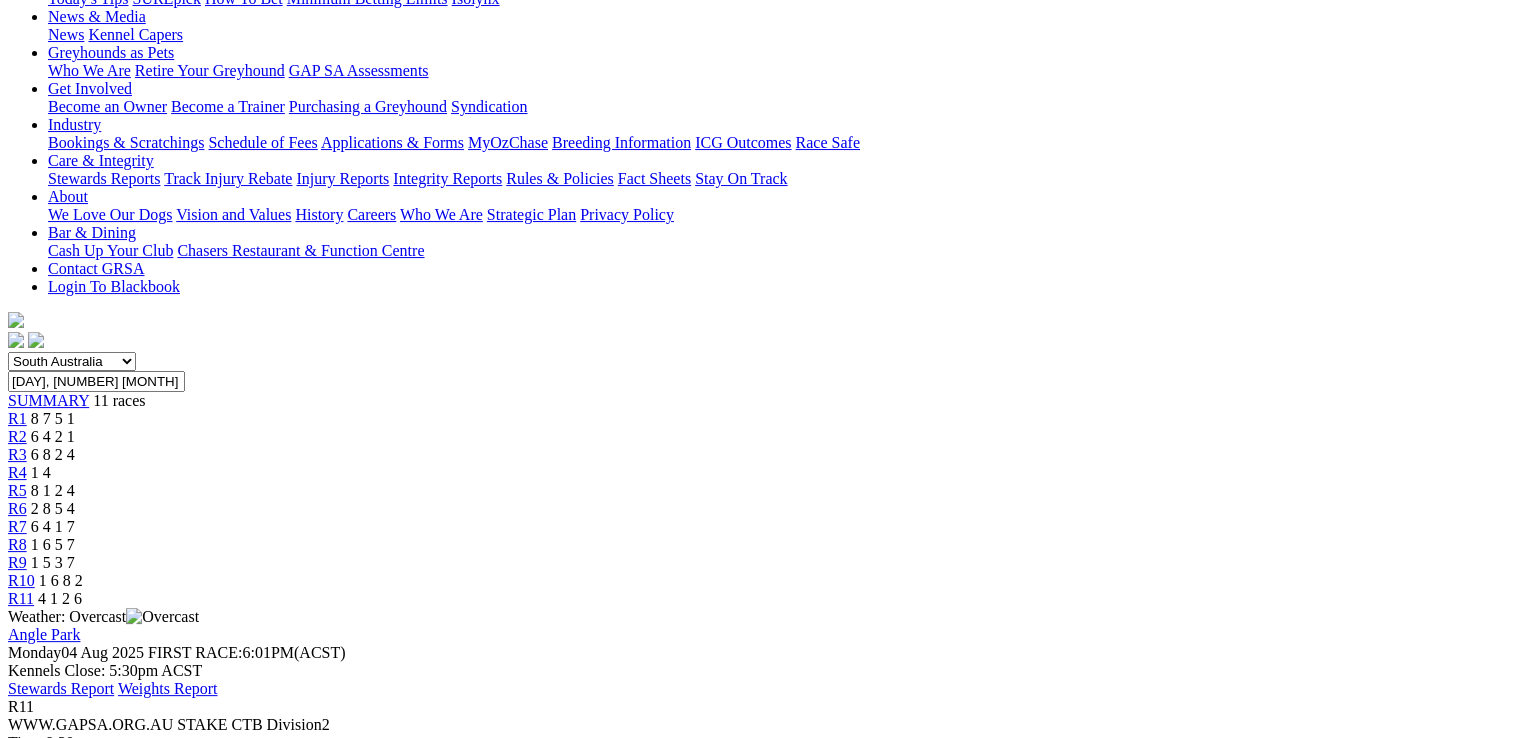 click at bounding box center (94, 1071) 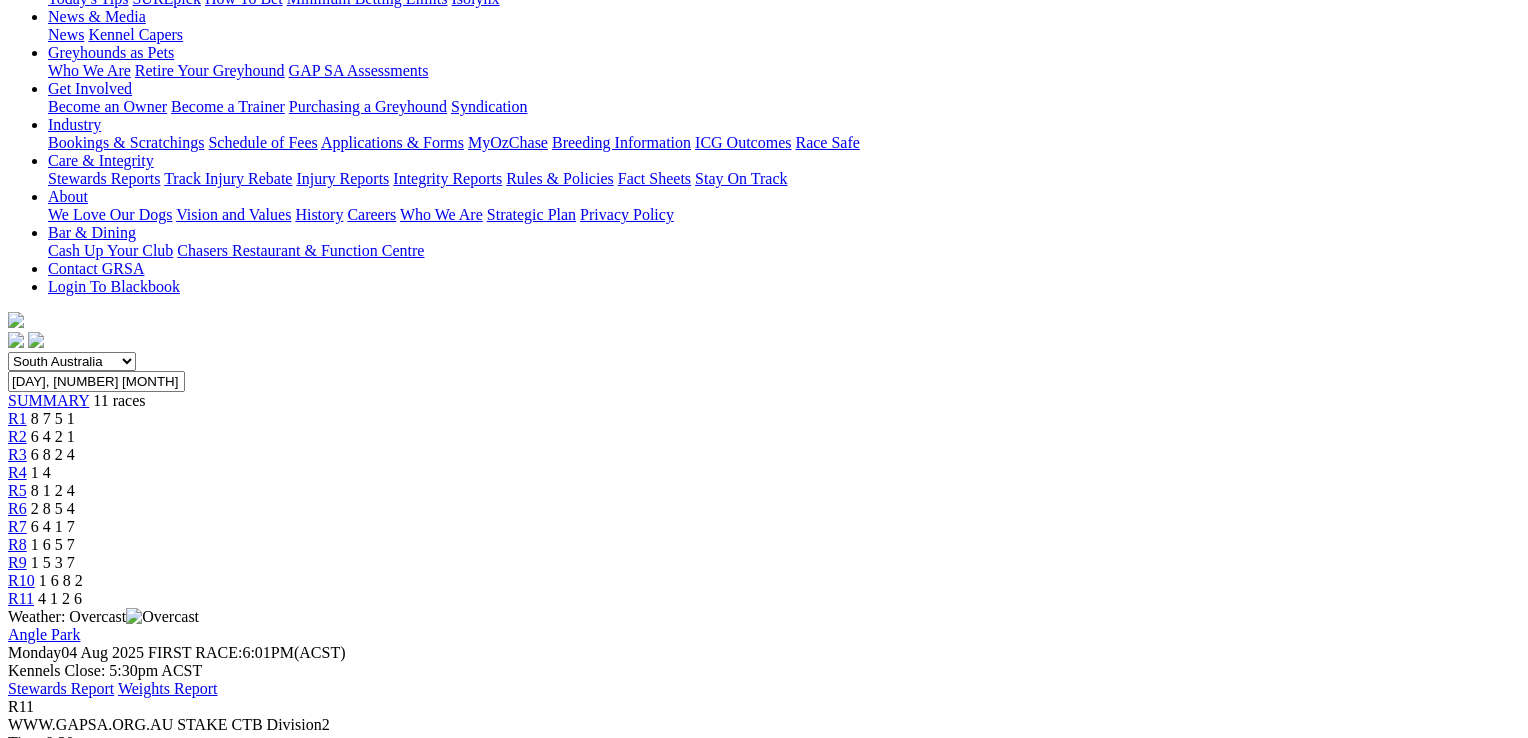 click at bounding box center [16, 4126] 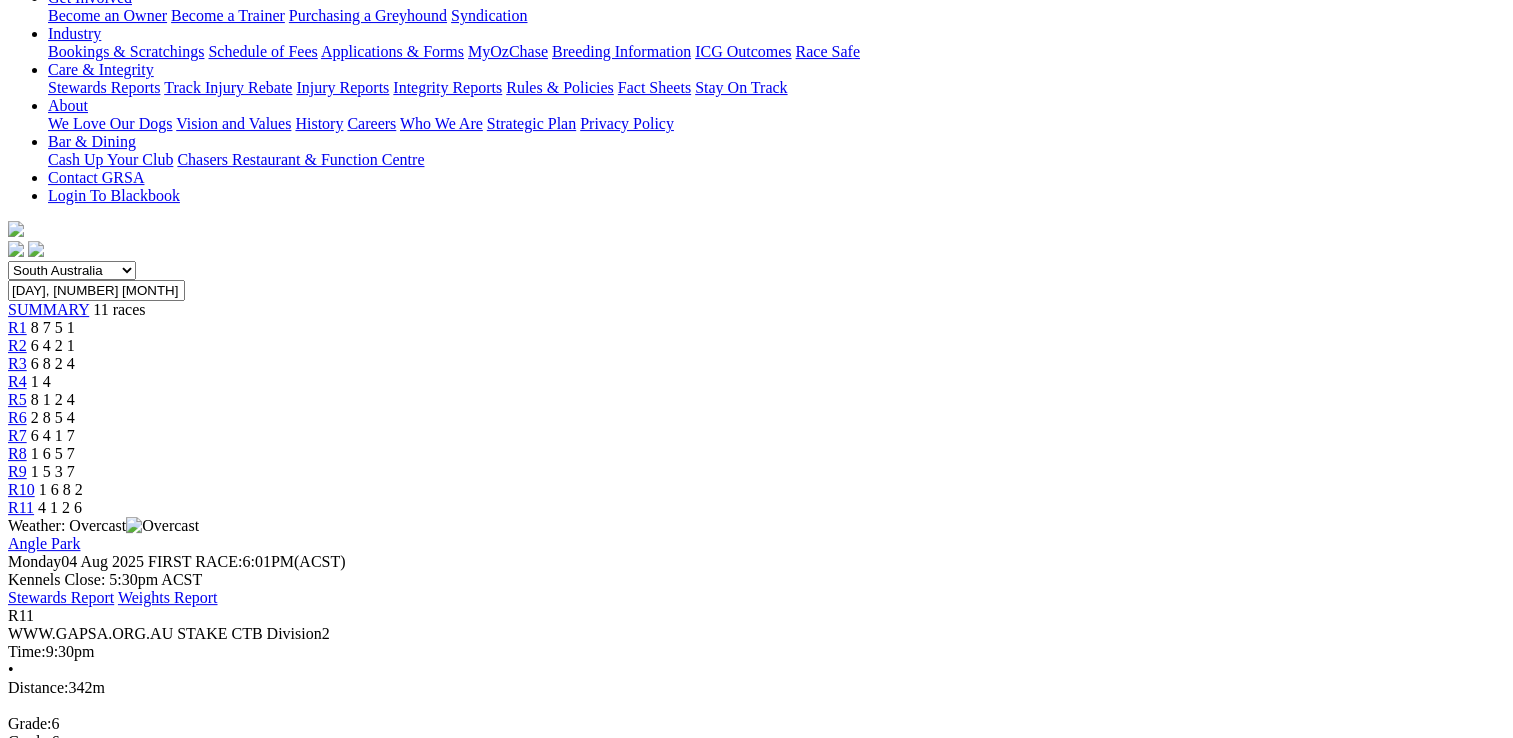 scroll, scrollTop: 500, scrollLeft: 0, axis: vertical 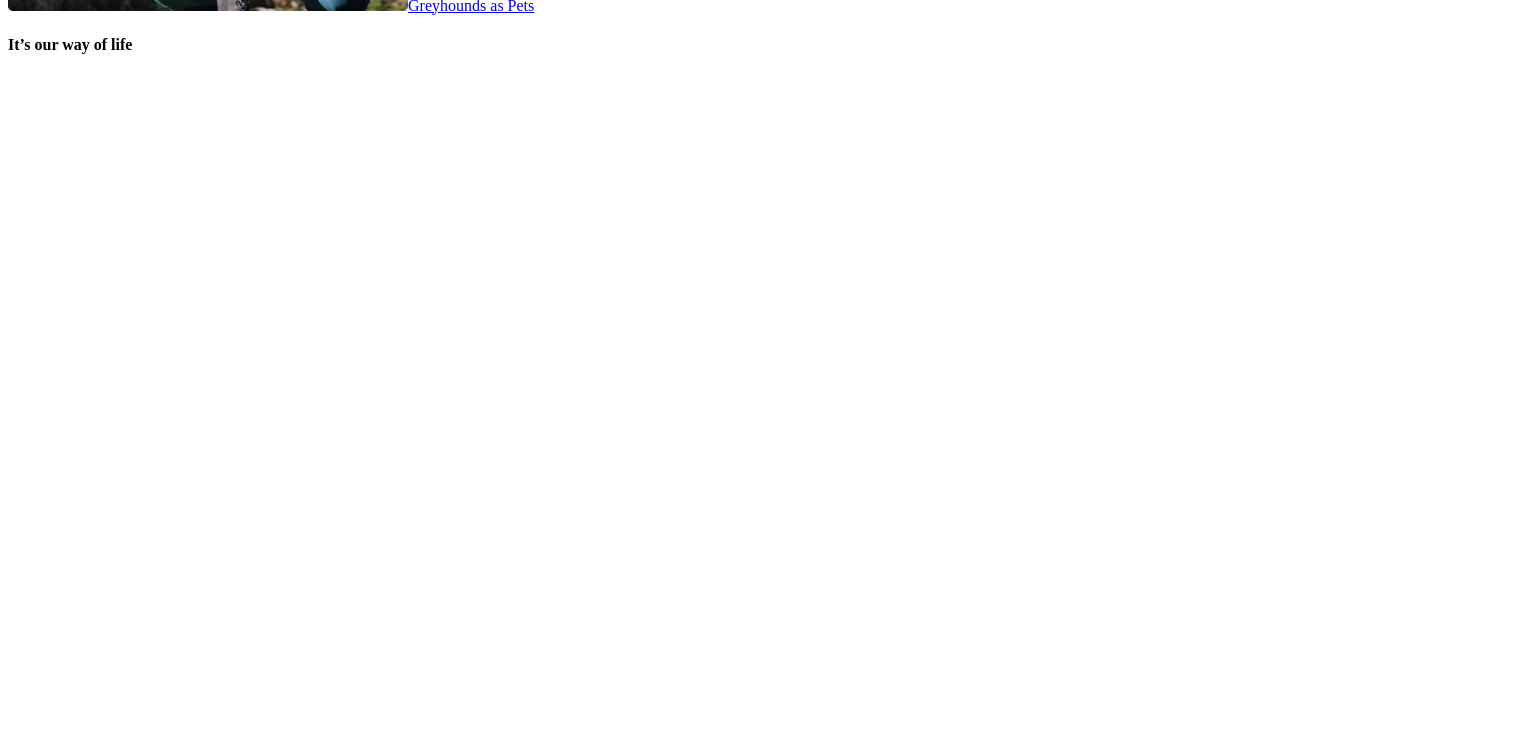 click on "Weights" at bounding box center (114, 2037) 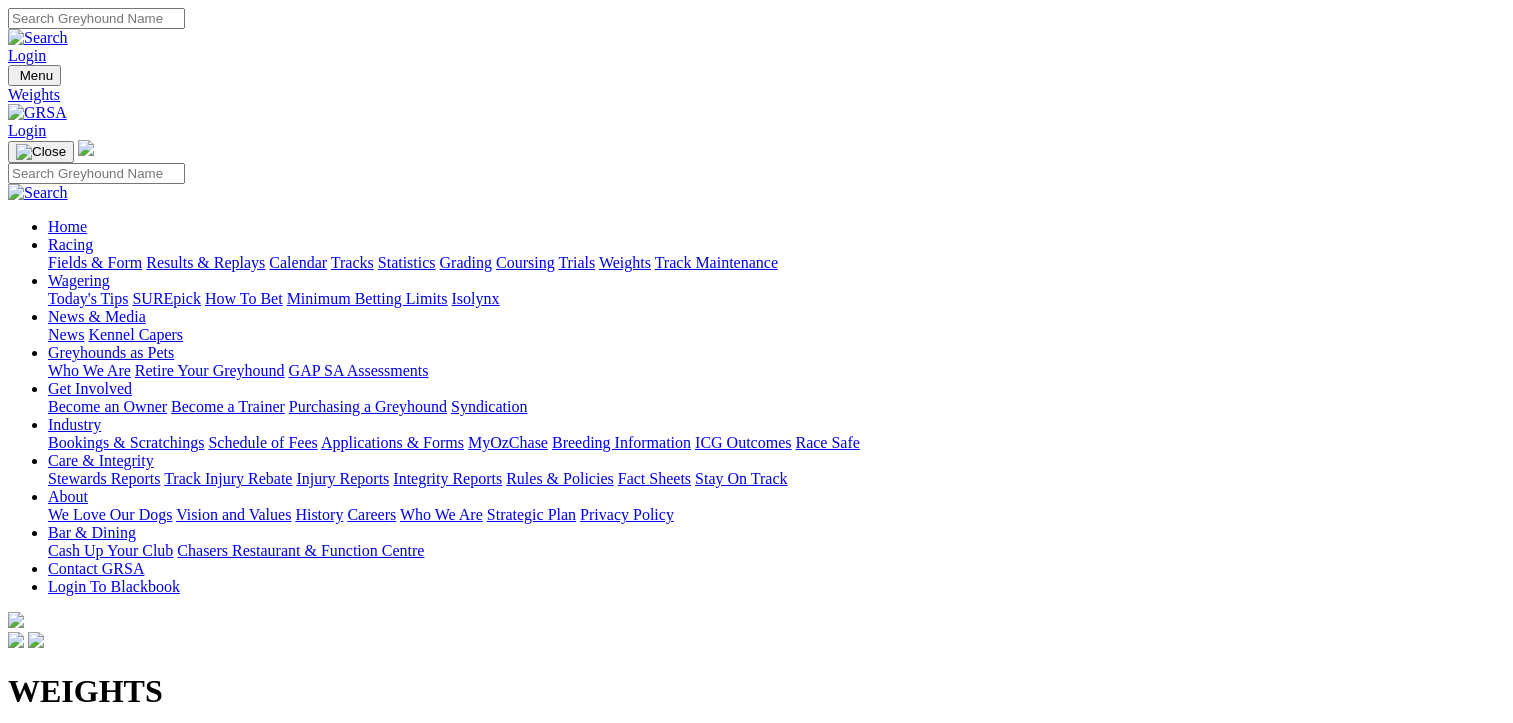 scroll, scrollTop: 0, scrollLeft: 0, axis: both 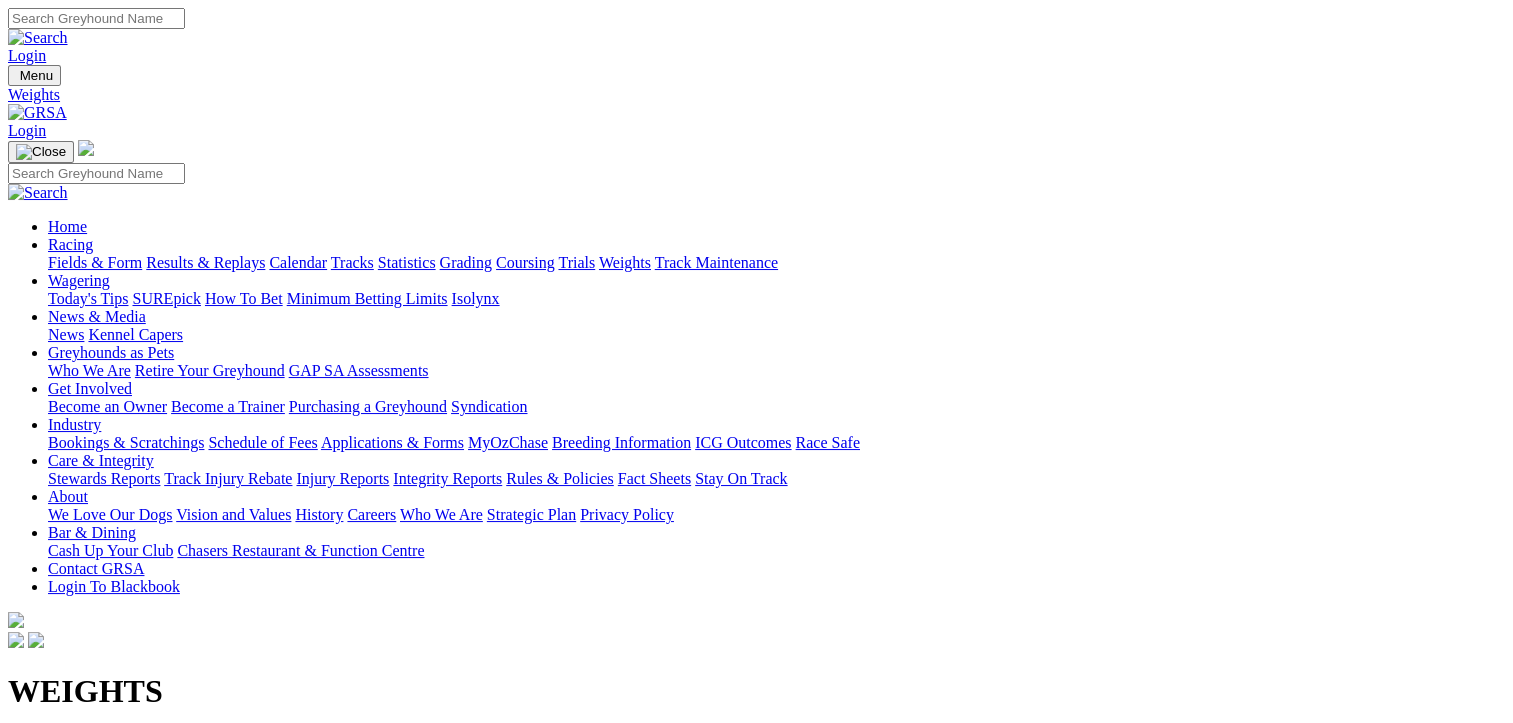 click on "Angle Park" at bounding box center [47, 836] 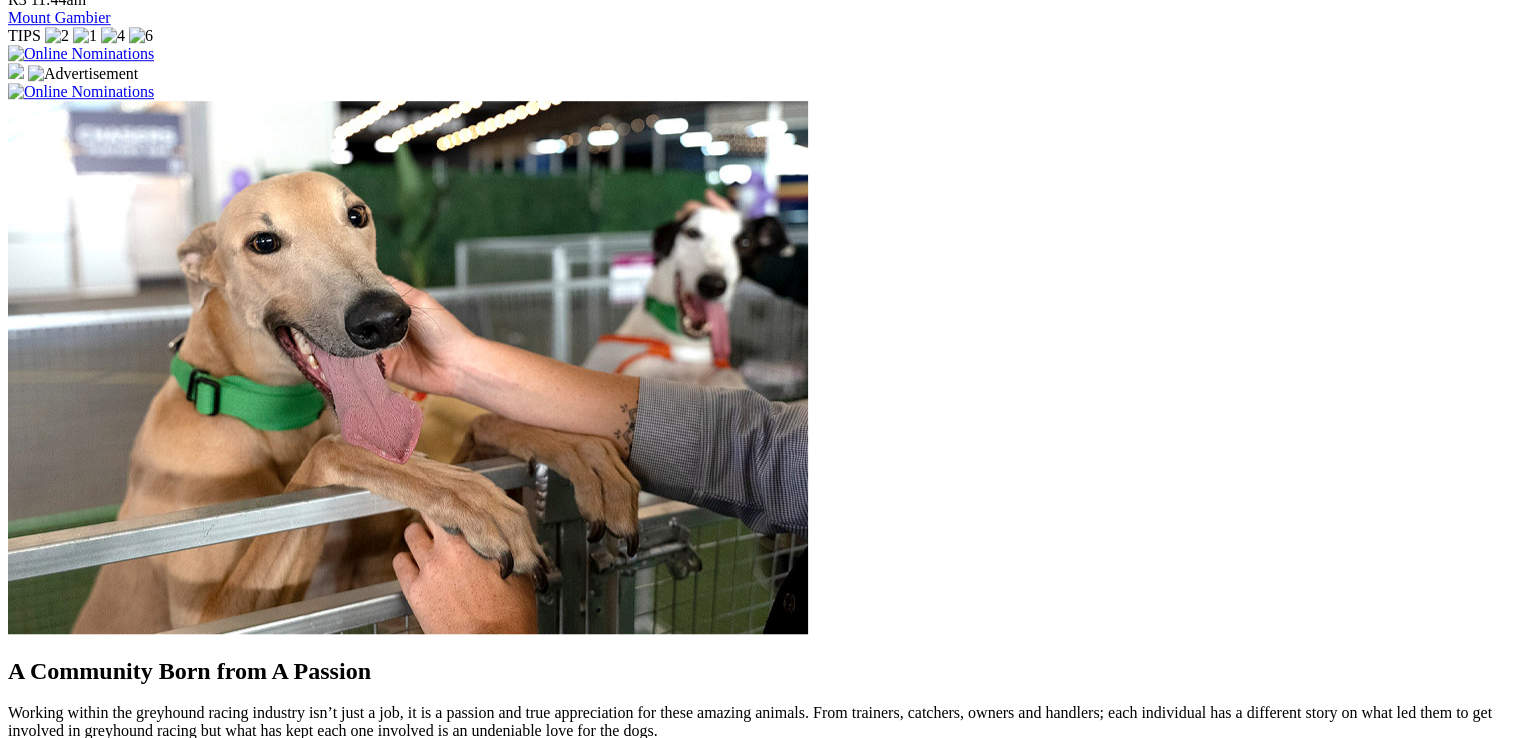 scroll, scrollTop: 1600, scrollLeft: 0, axis: vertical 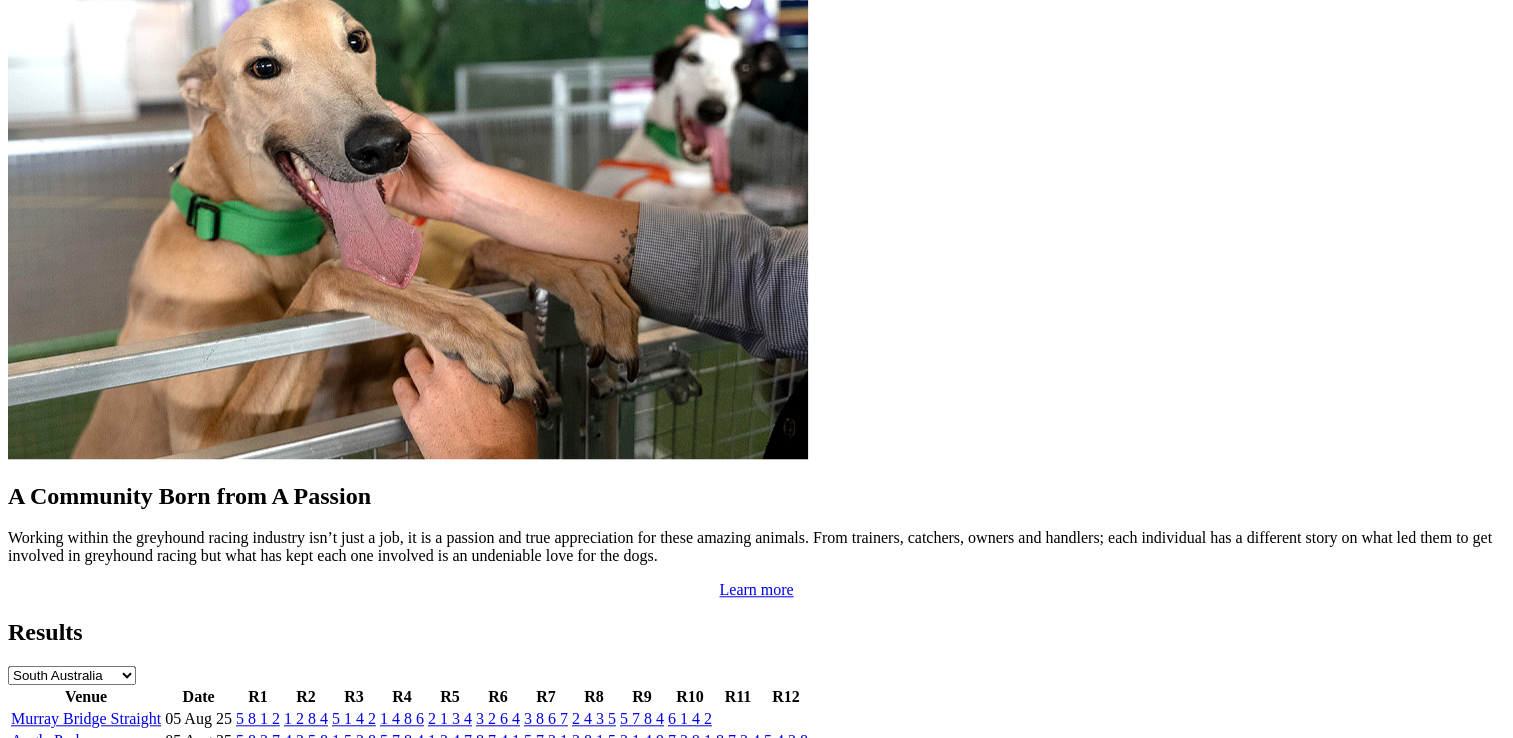 click on "Angle Park" at bounding box center [47, 762] 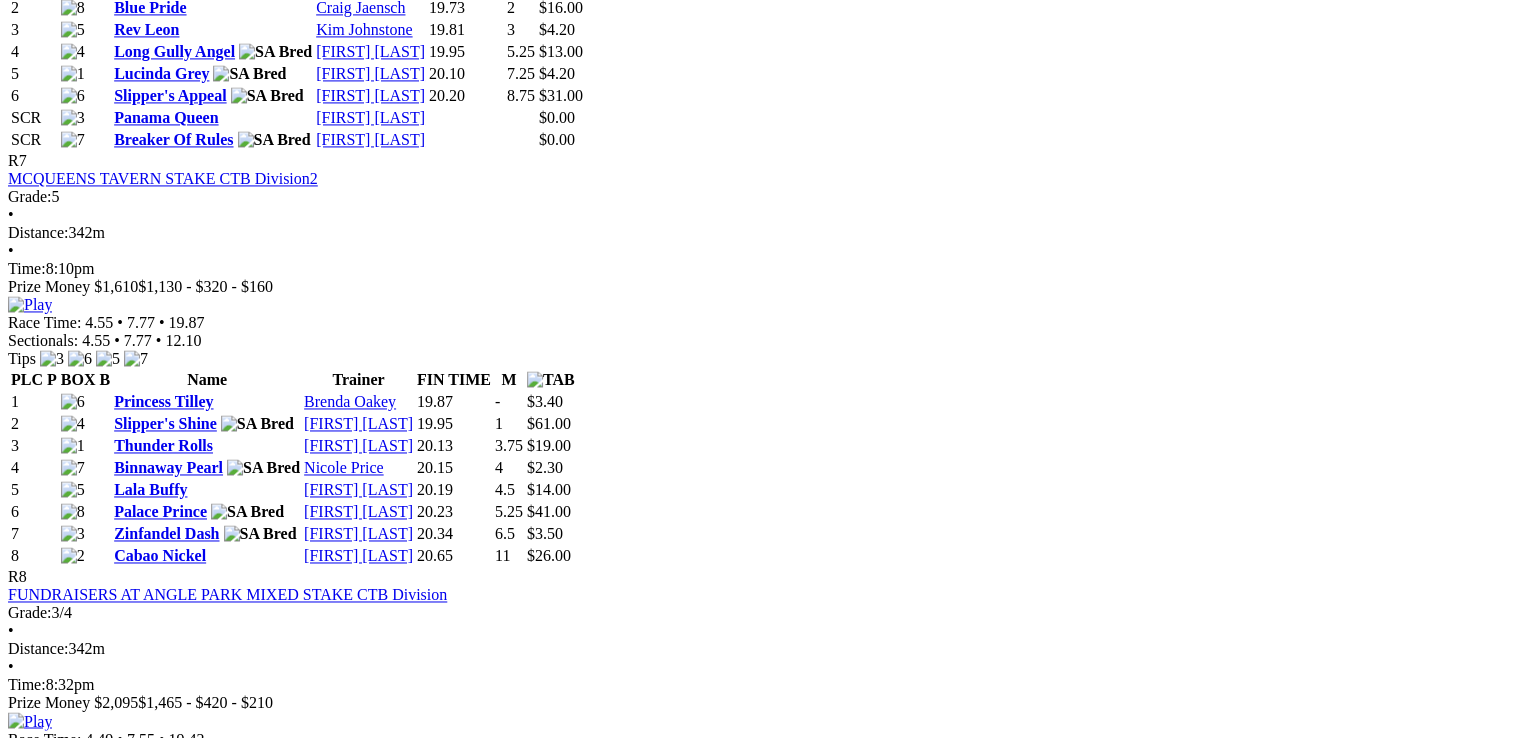 scroll, scrollTop: 3000, scrollLeft: 0, axis: vertical 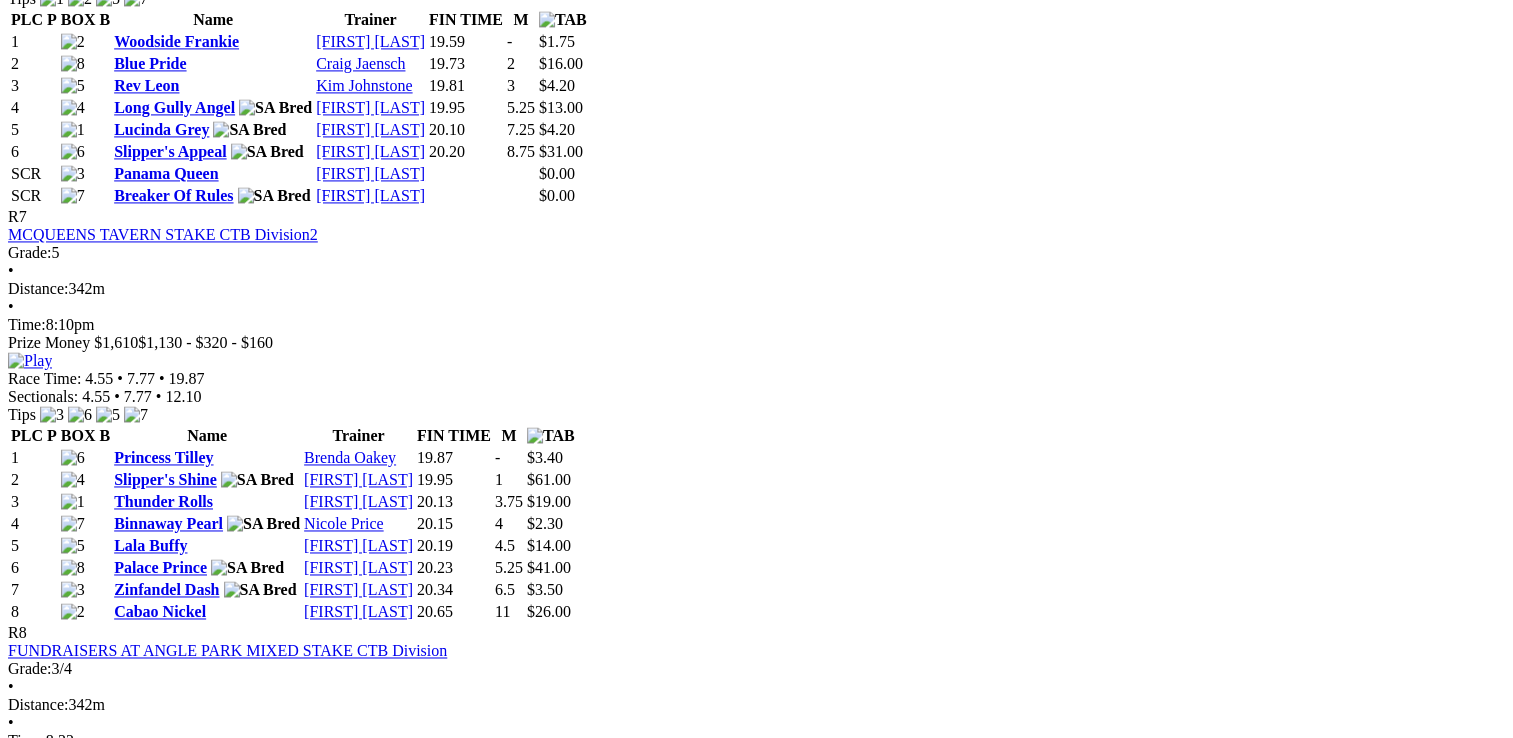click on "Tenacious Design" at bounding box center (173, 2033) 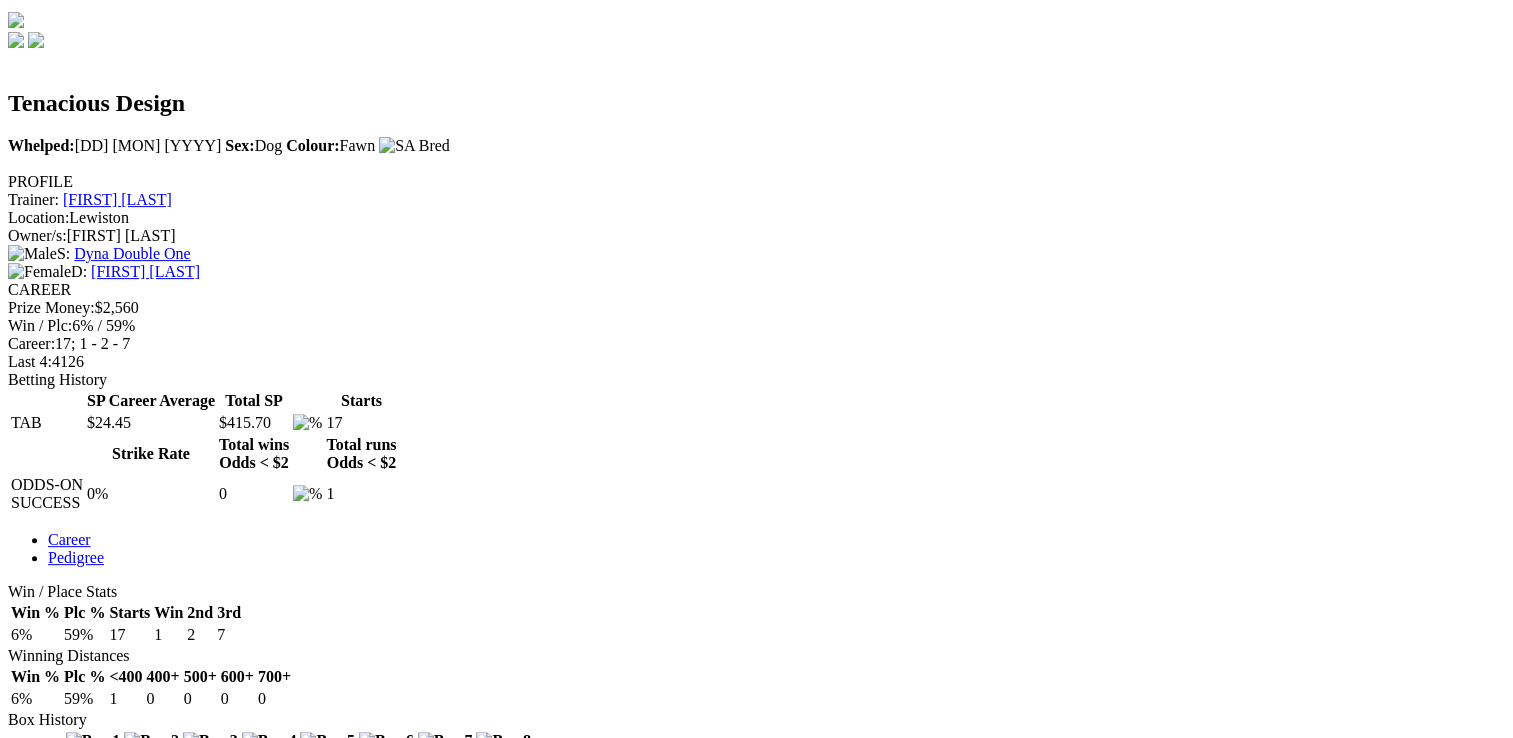 scroll, scrollTop: 800, scrollLeft: 0, axis: vertical 